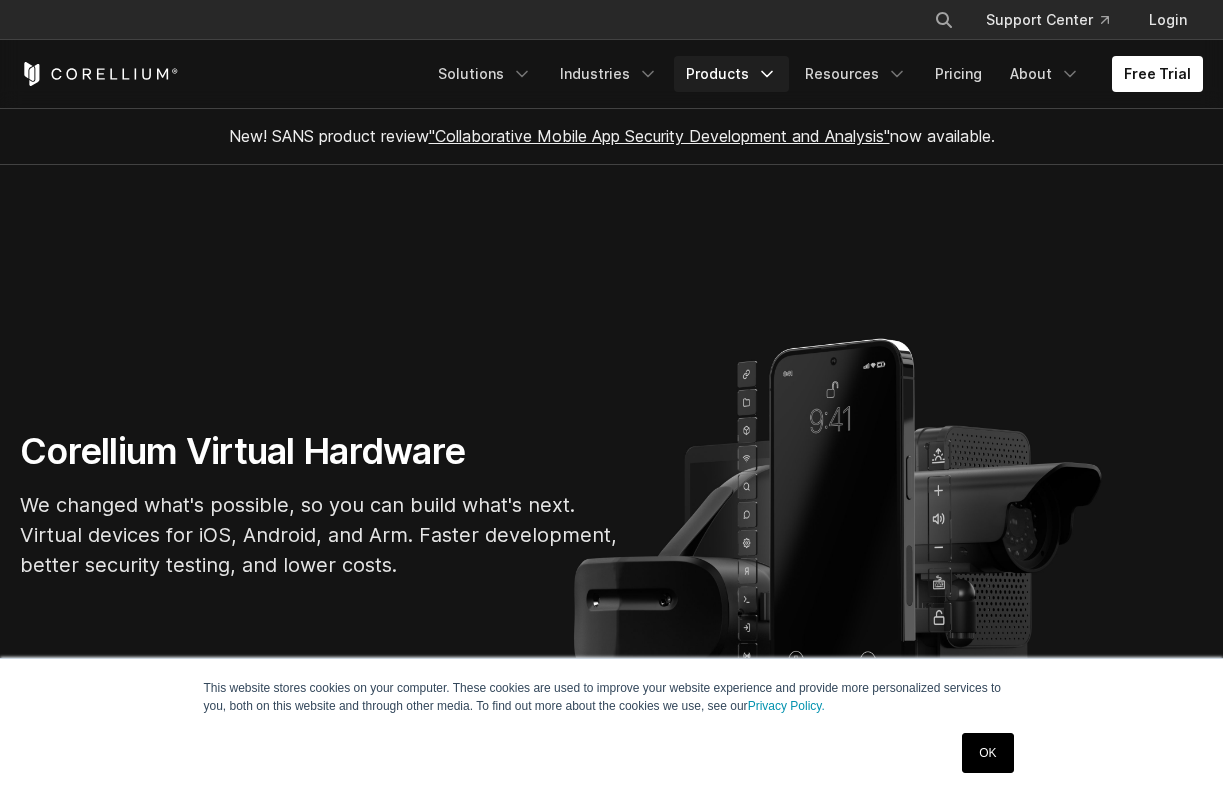 scroll, scrollTop: 0, scrollLeft: 0, axis: both 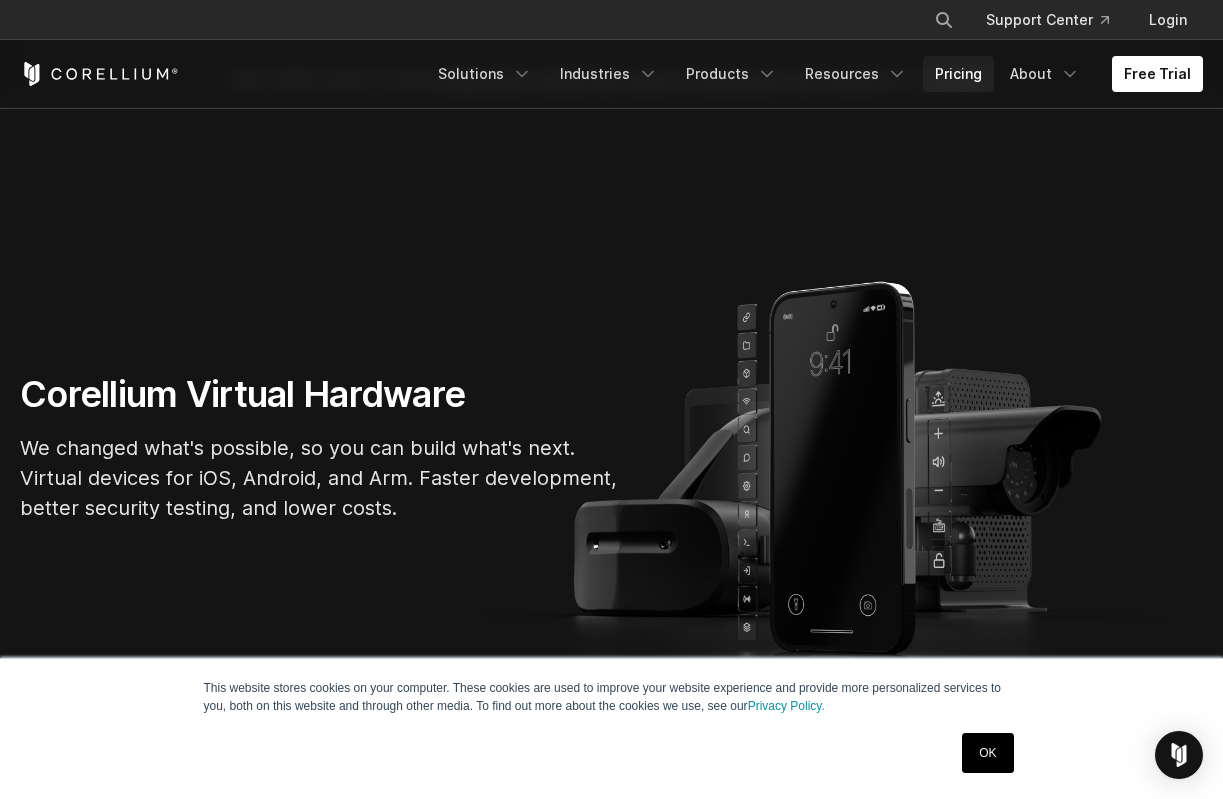 click on "Pricing" at bounding box center [958, 74] 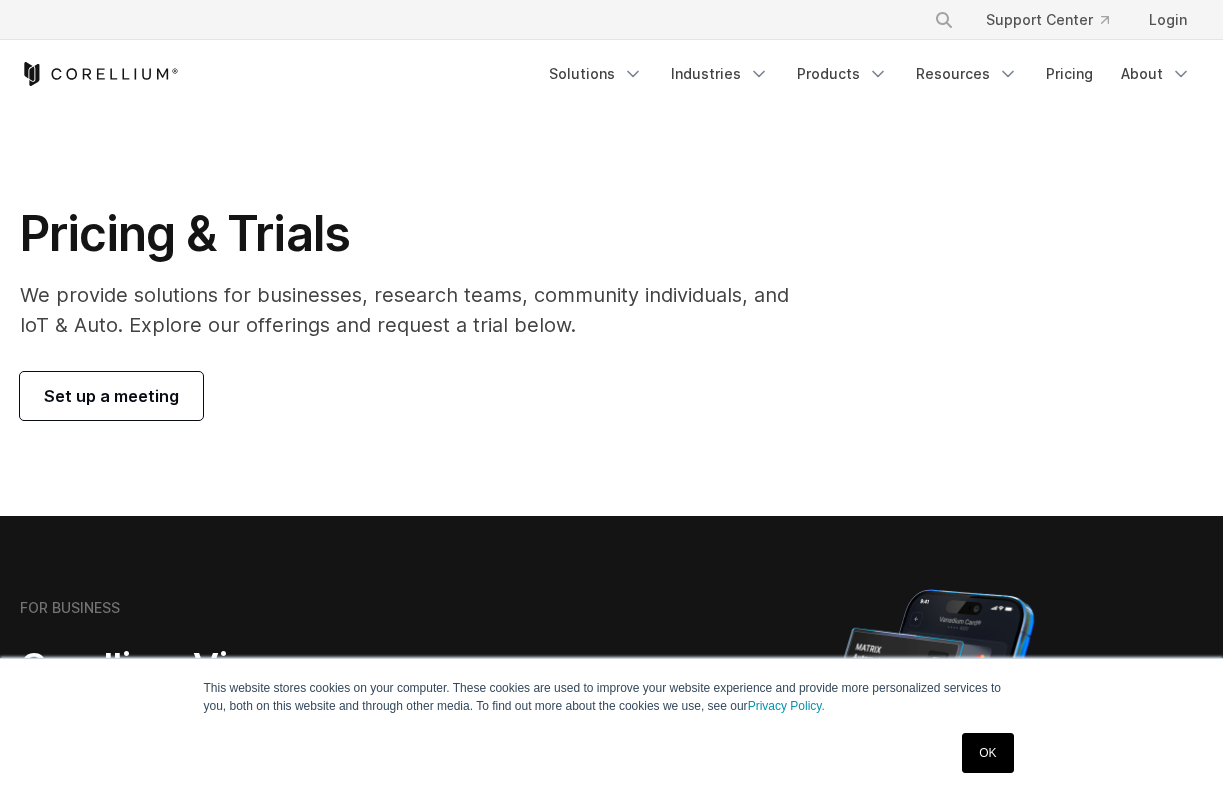 scroll, scrollTop: 0, scrollLeft: 0, axis: both 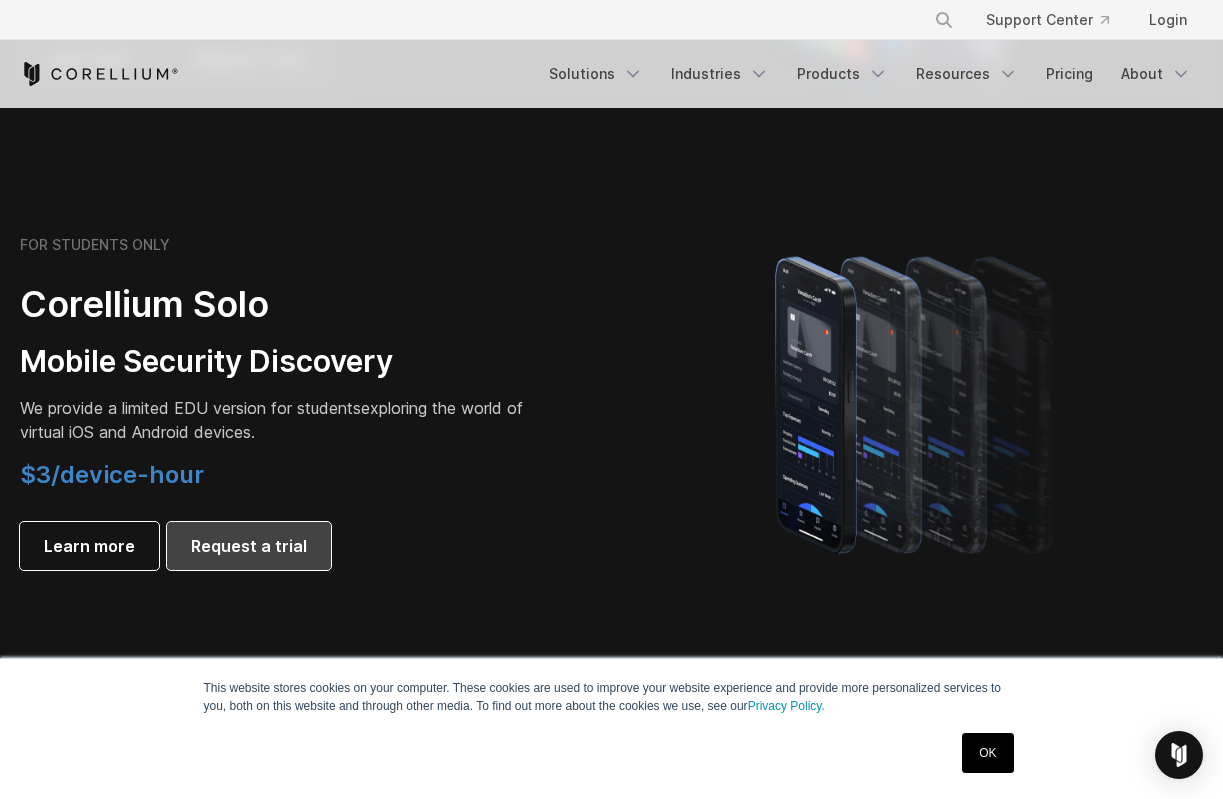 click on "Request a trial" at bounding box center [249, 546] 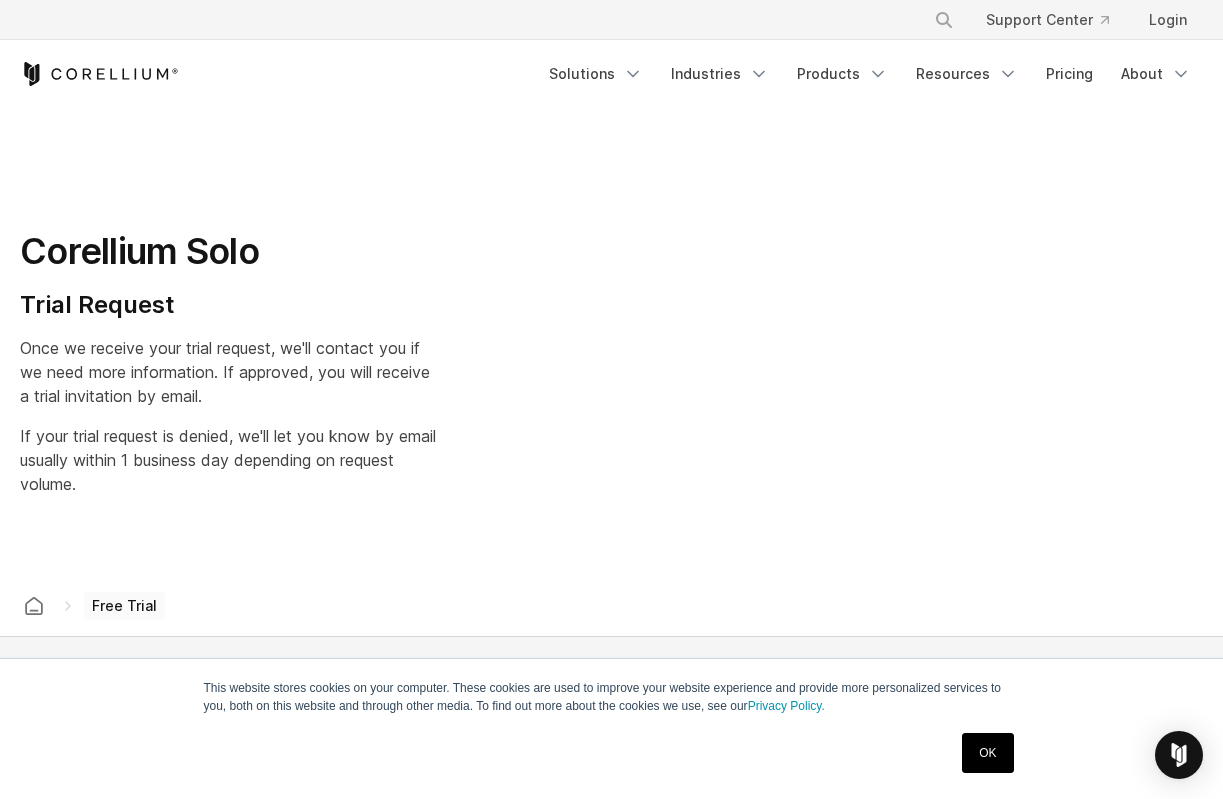 scroll, scrollTop: 0, scrollLeft: 0, axis: both 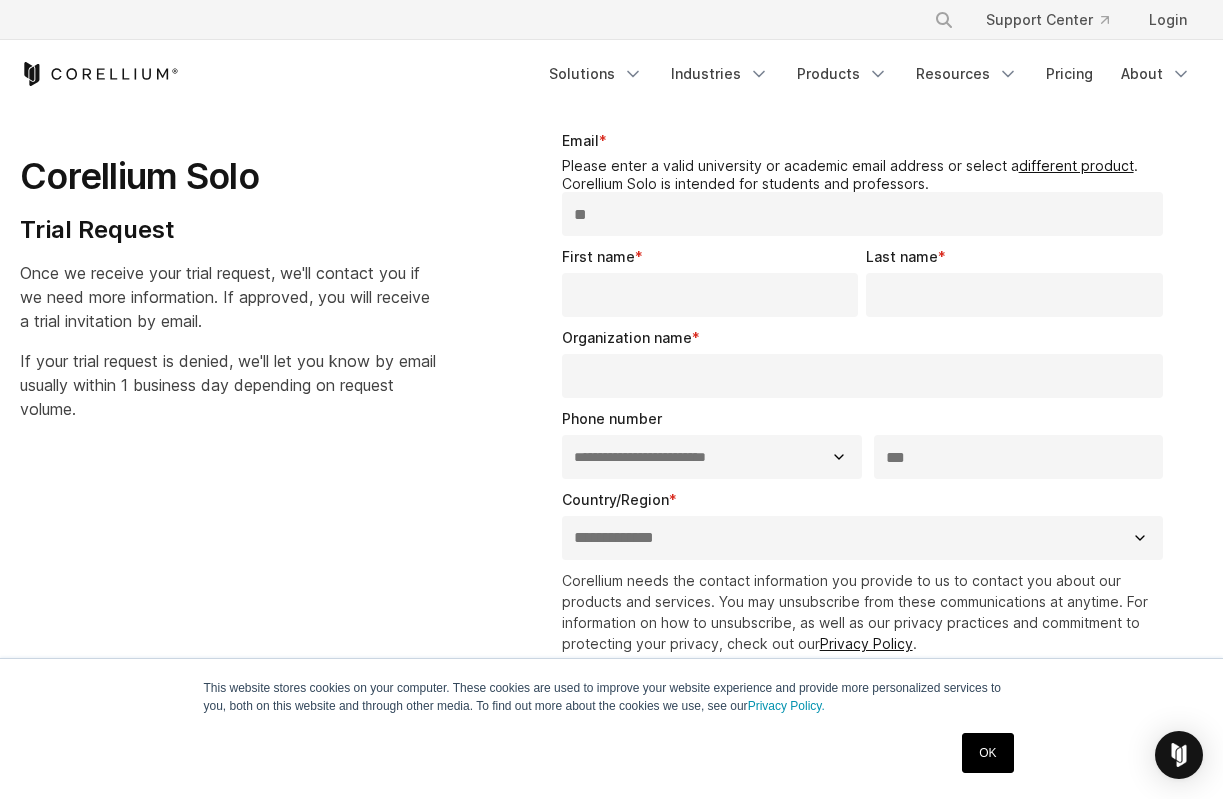type on "*" 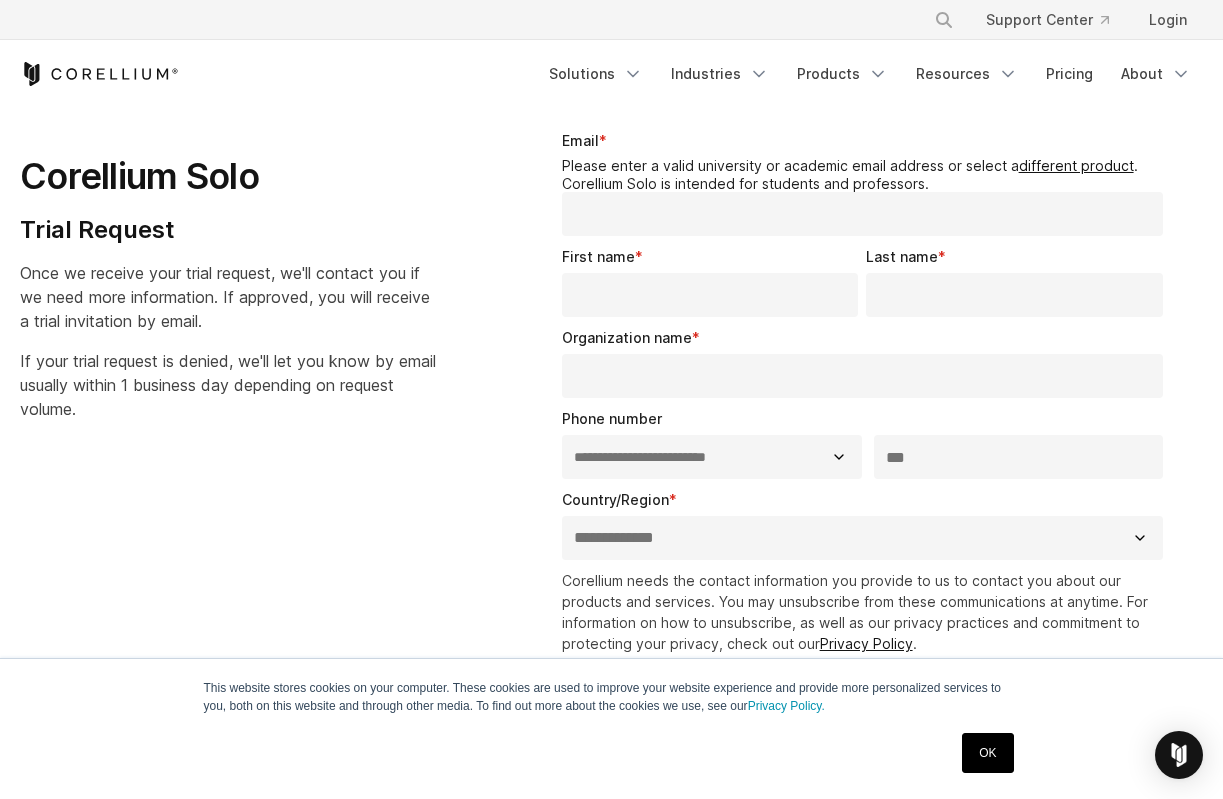 type on "*" 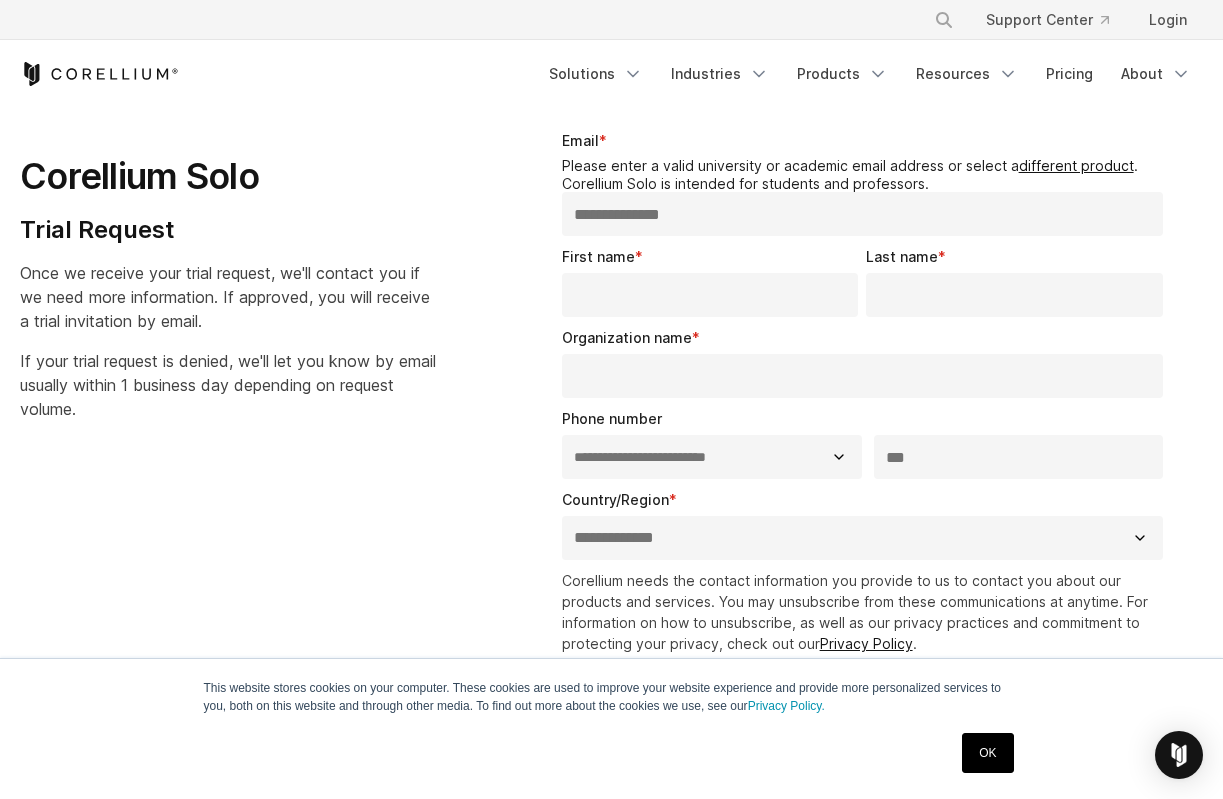 type on "**********" 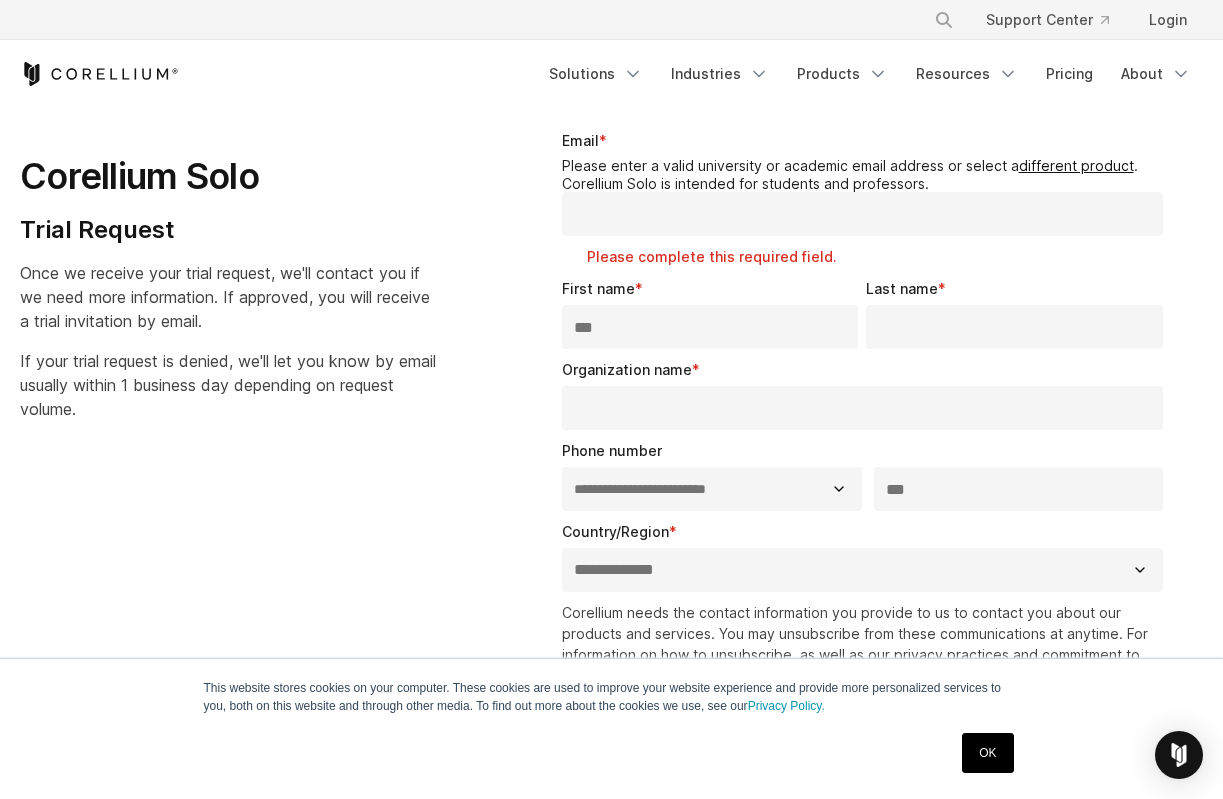 type on "***" 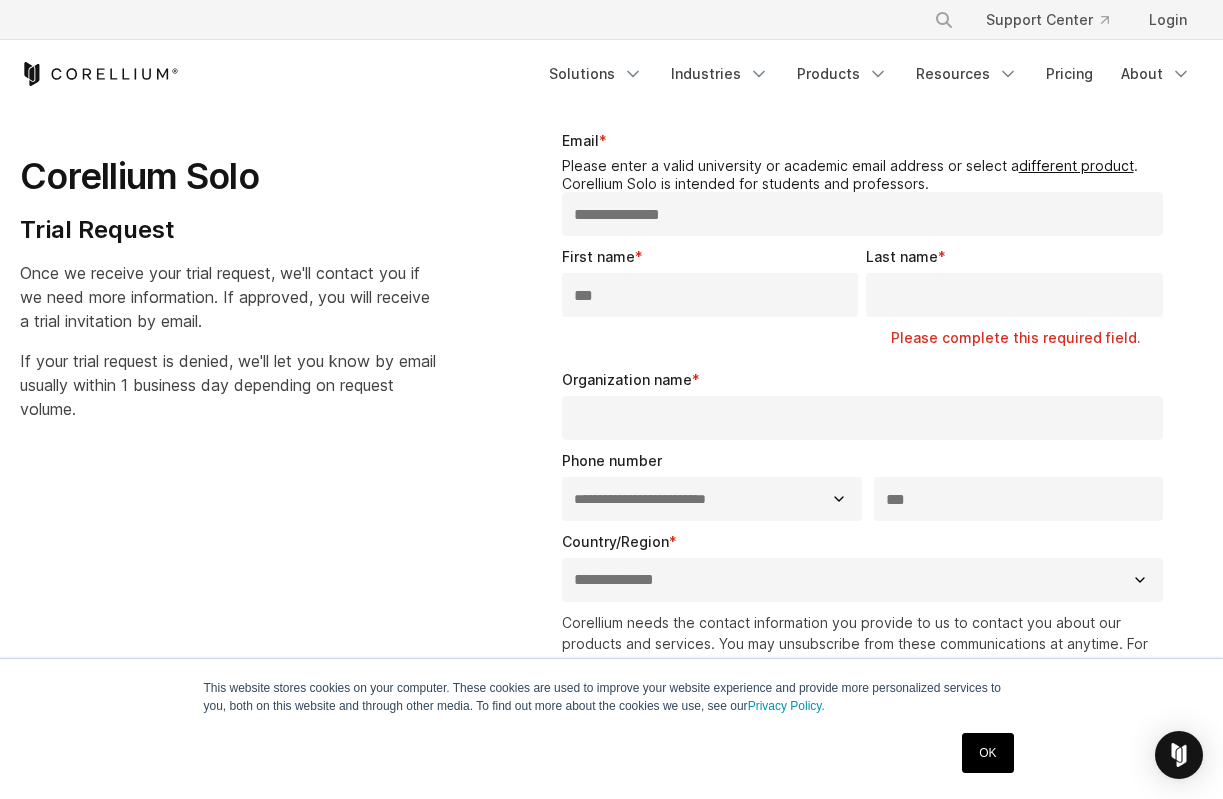 type on "**********" 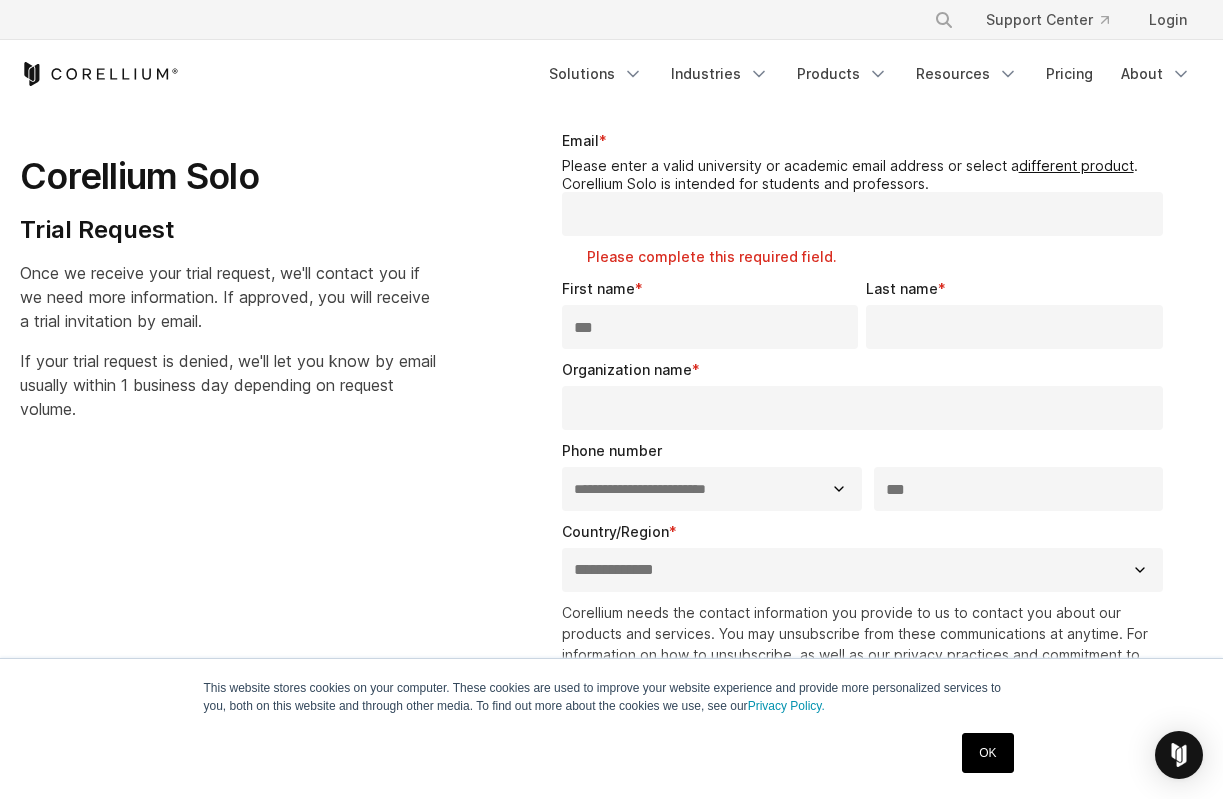 click on "Email *" at bounding box center (862, 214) 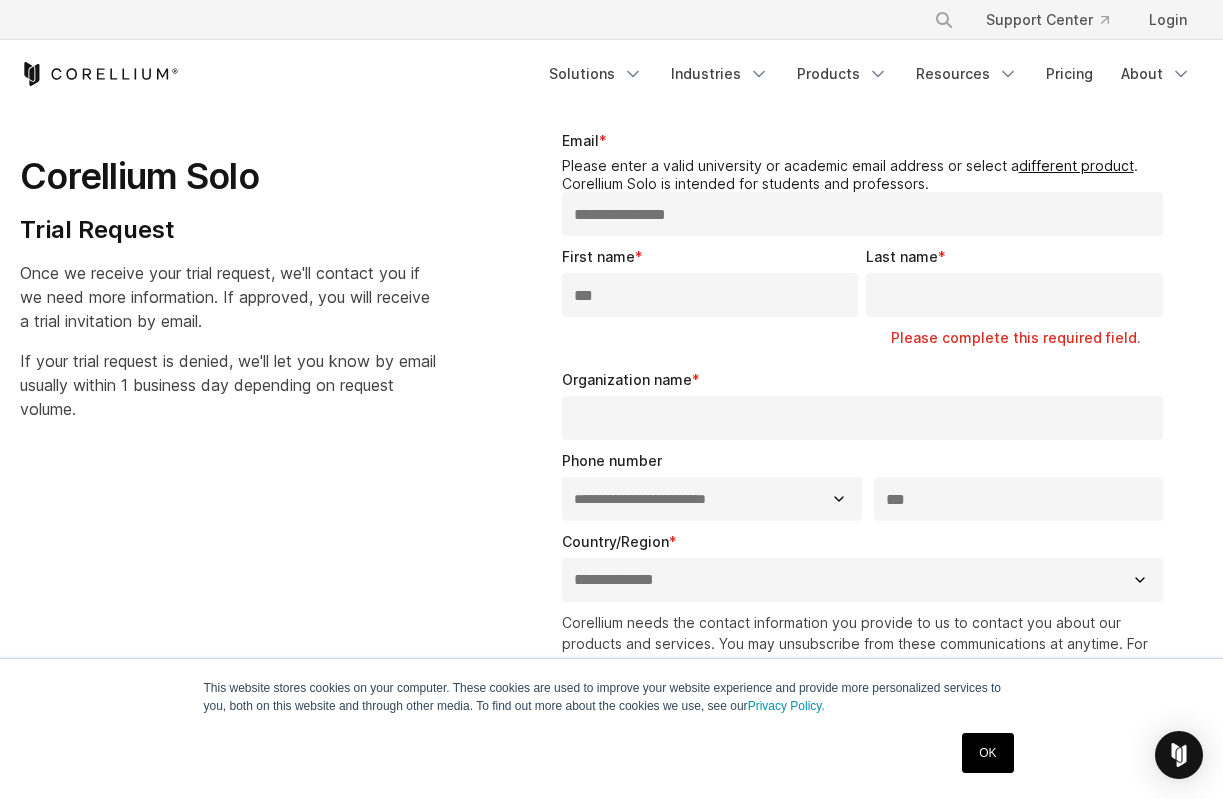 type on "**********" 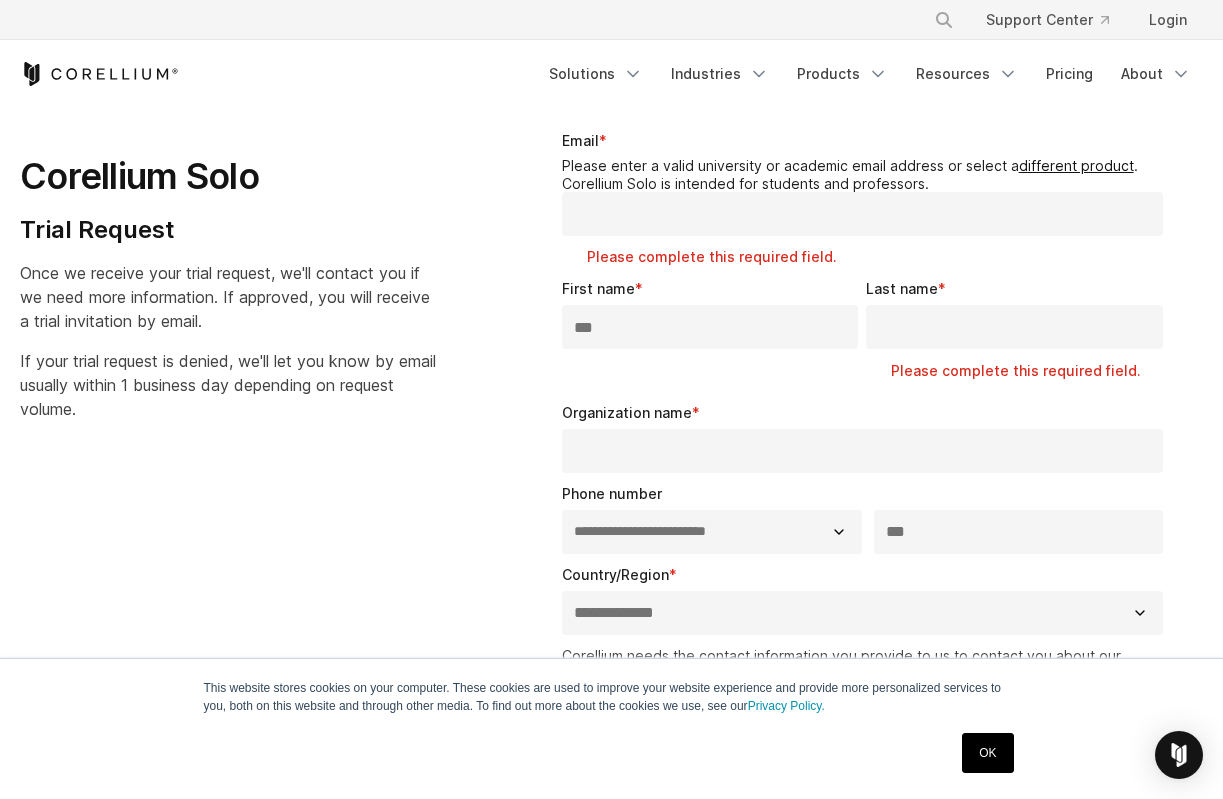 click on "Email *" at bounding box center (862, 214) 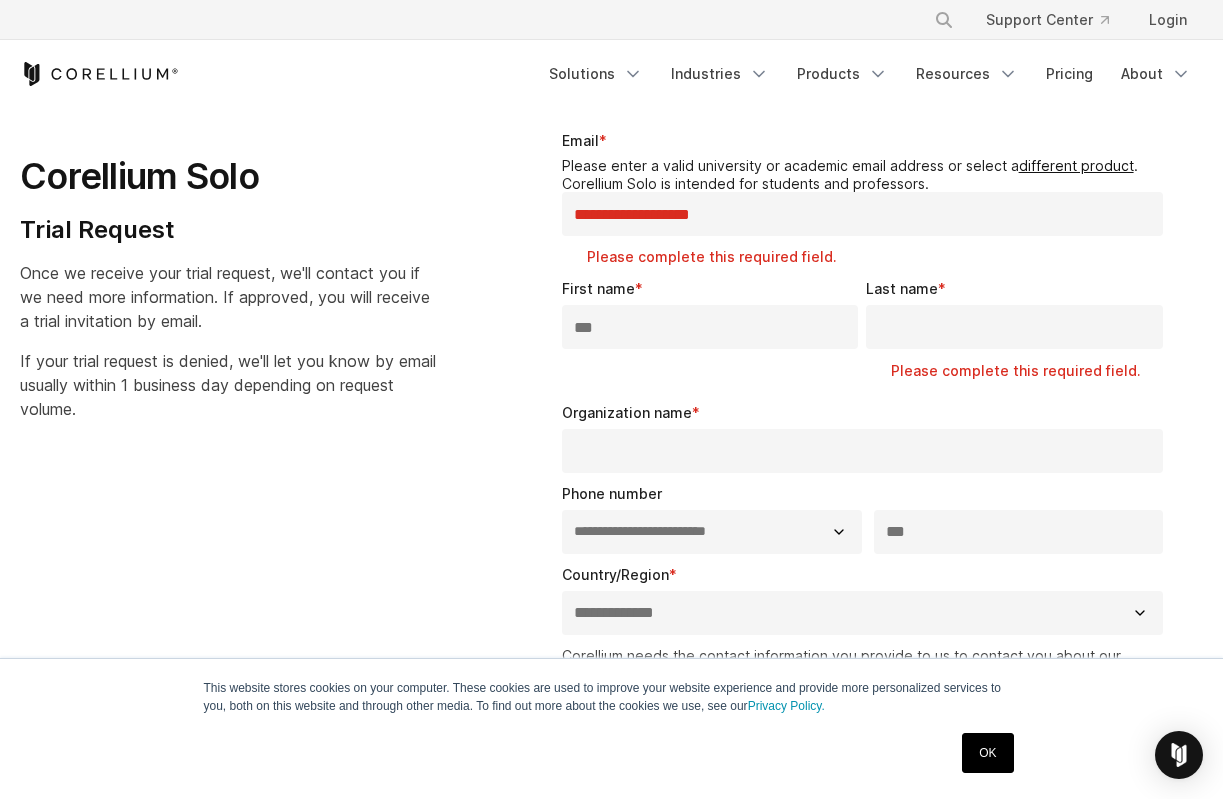 type 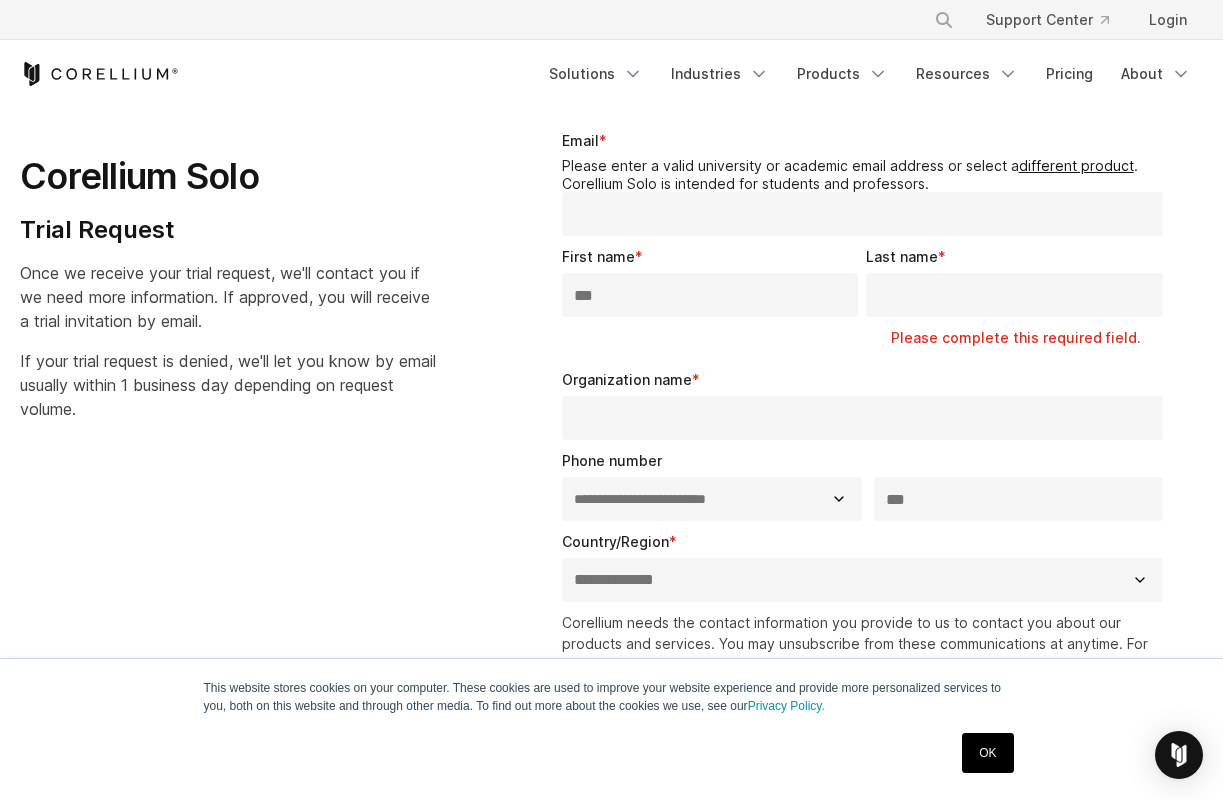 click on "**********" at bounding box center [866, 509] 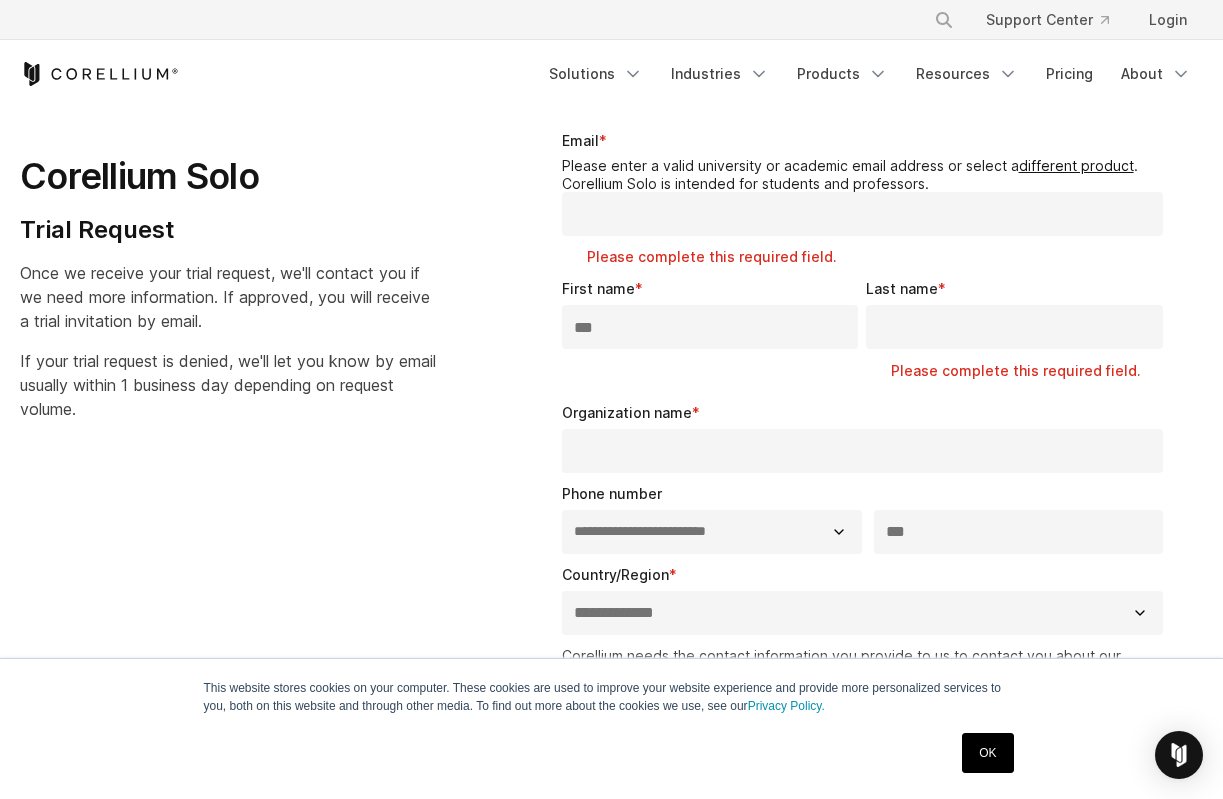 click on "Email *" at bounding box center (862, 214) 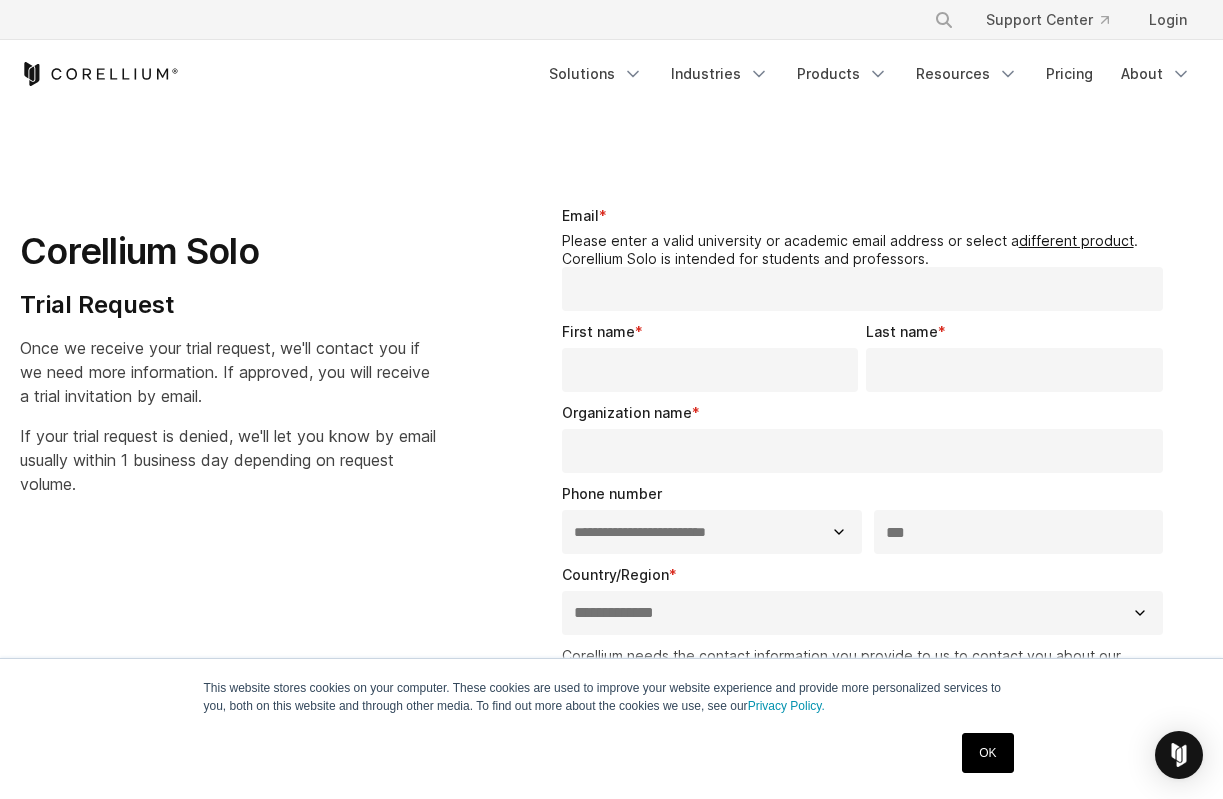 select on "**" 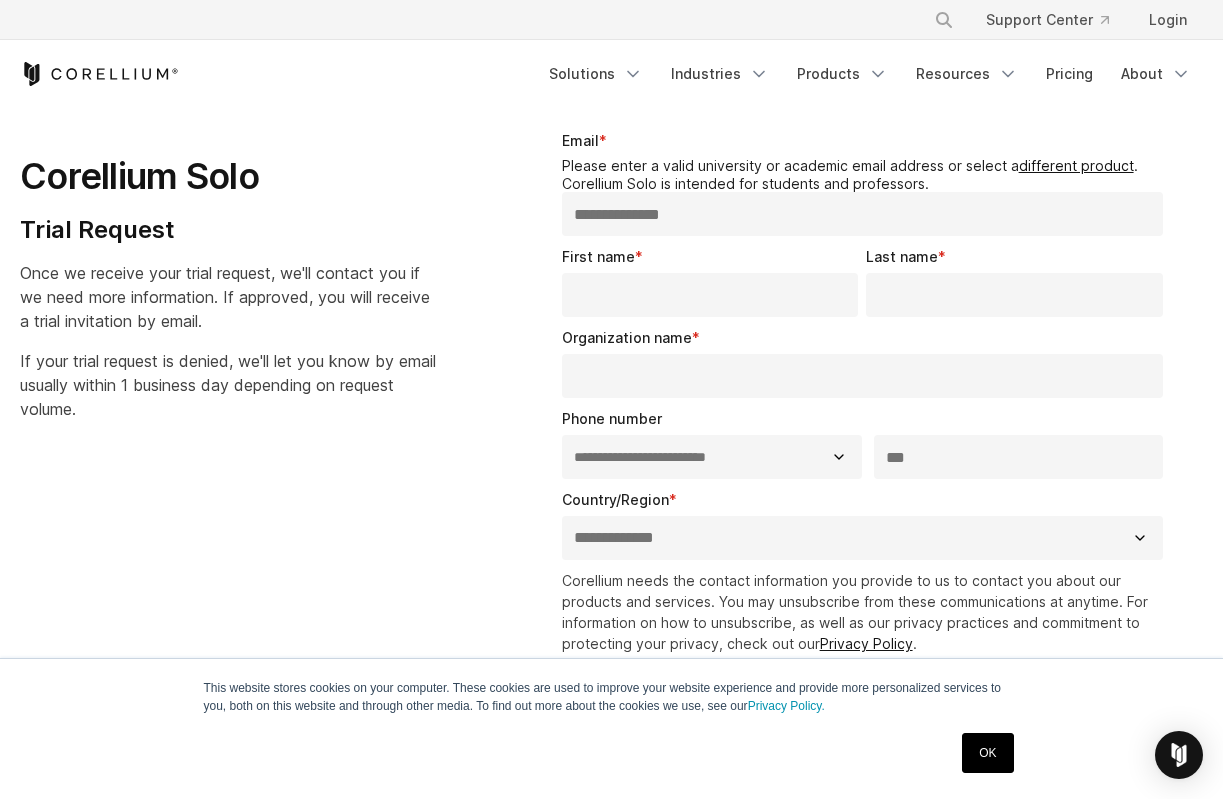 type on "**********" 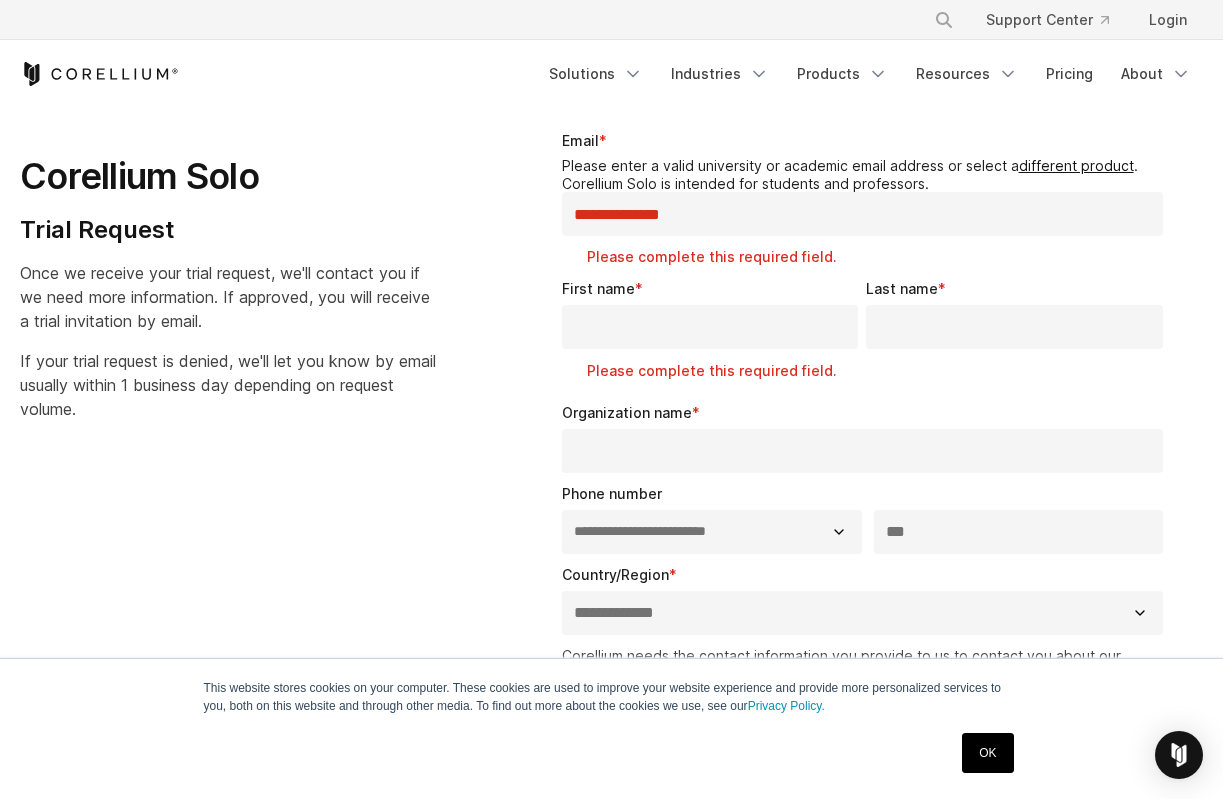 click on "**********" at bounding box center [862, 214] 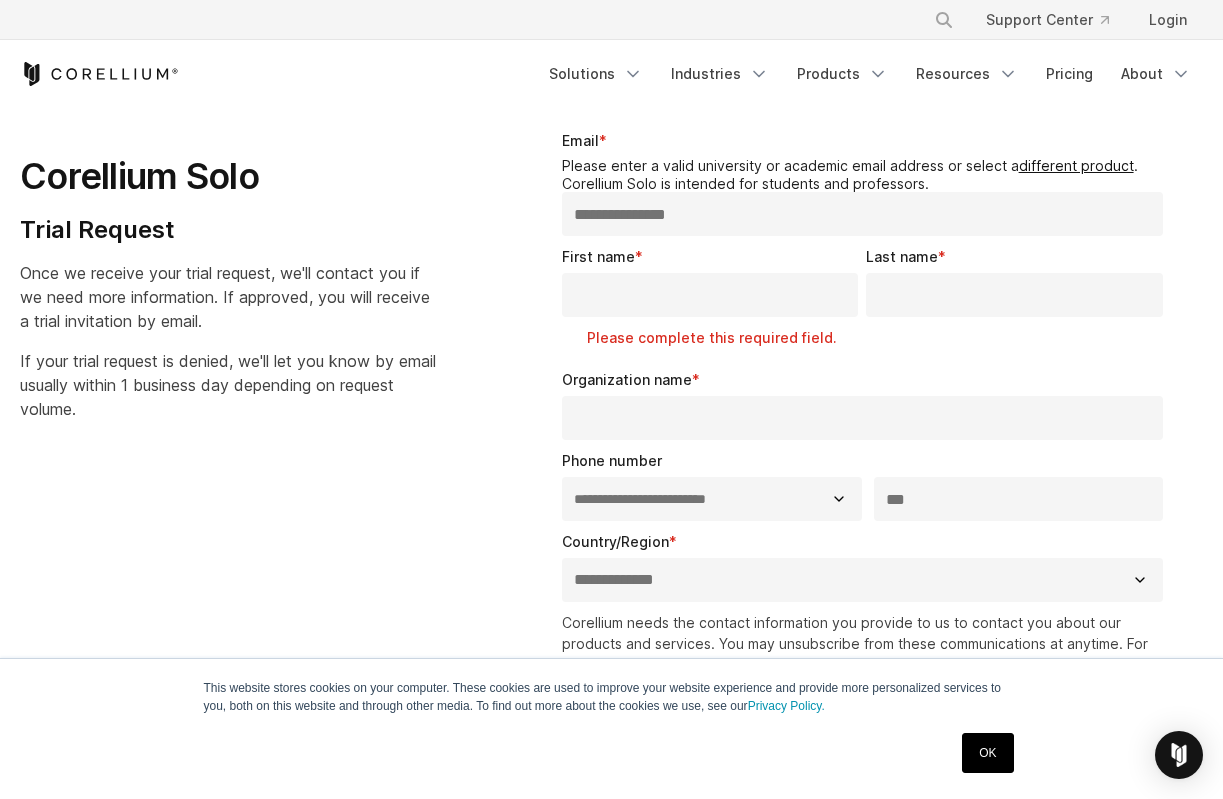type on "**********" 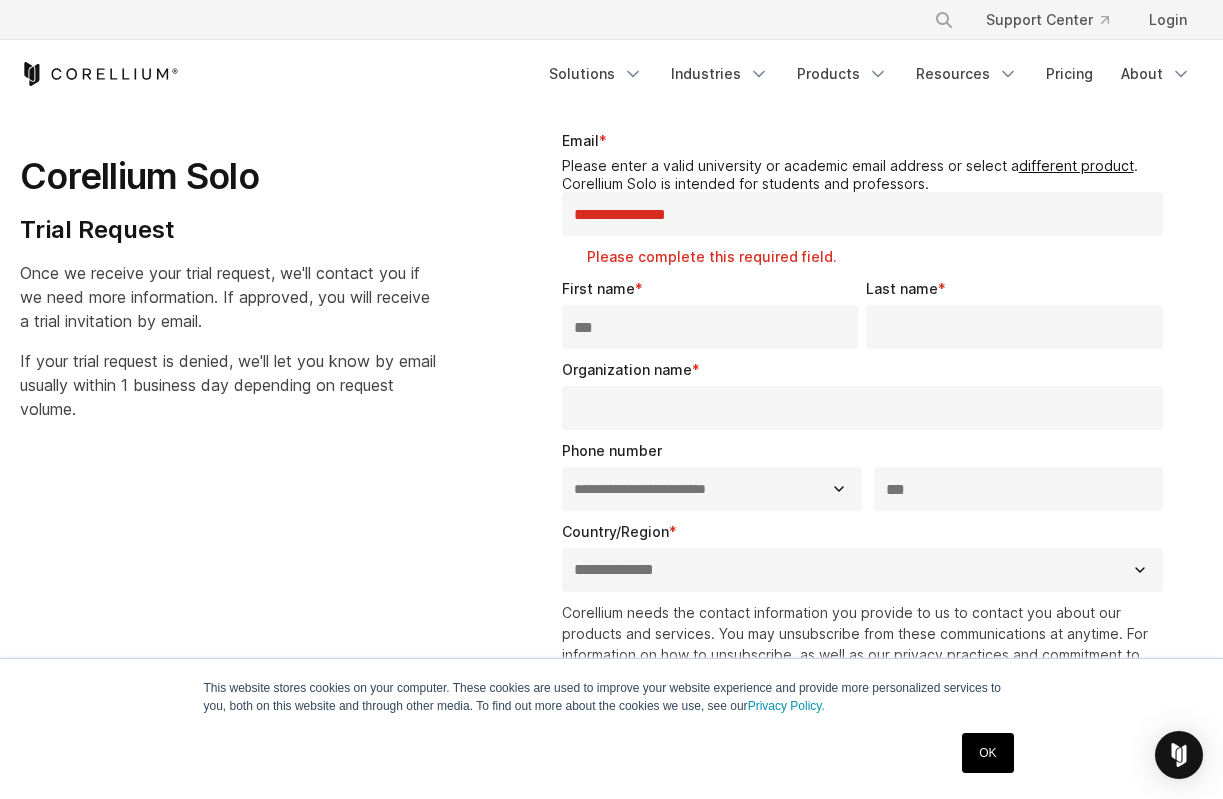 type on "***" 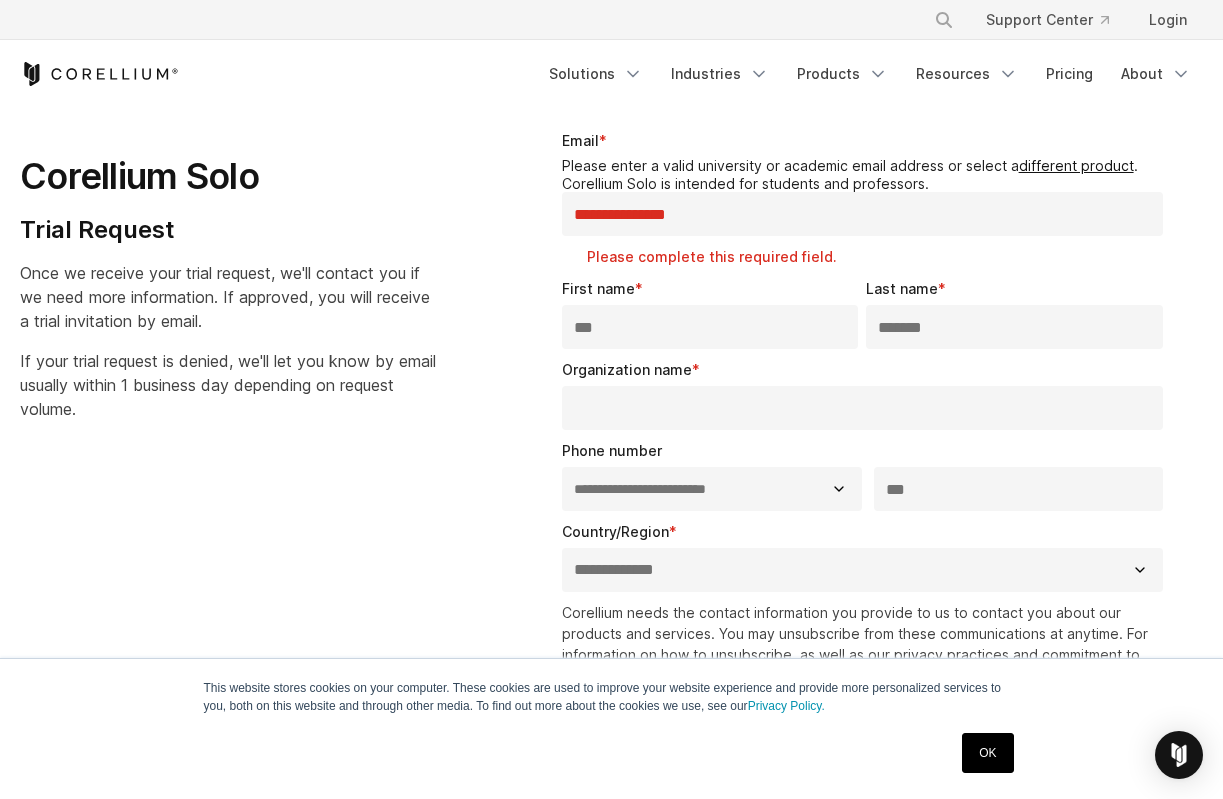 type on "*******" 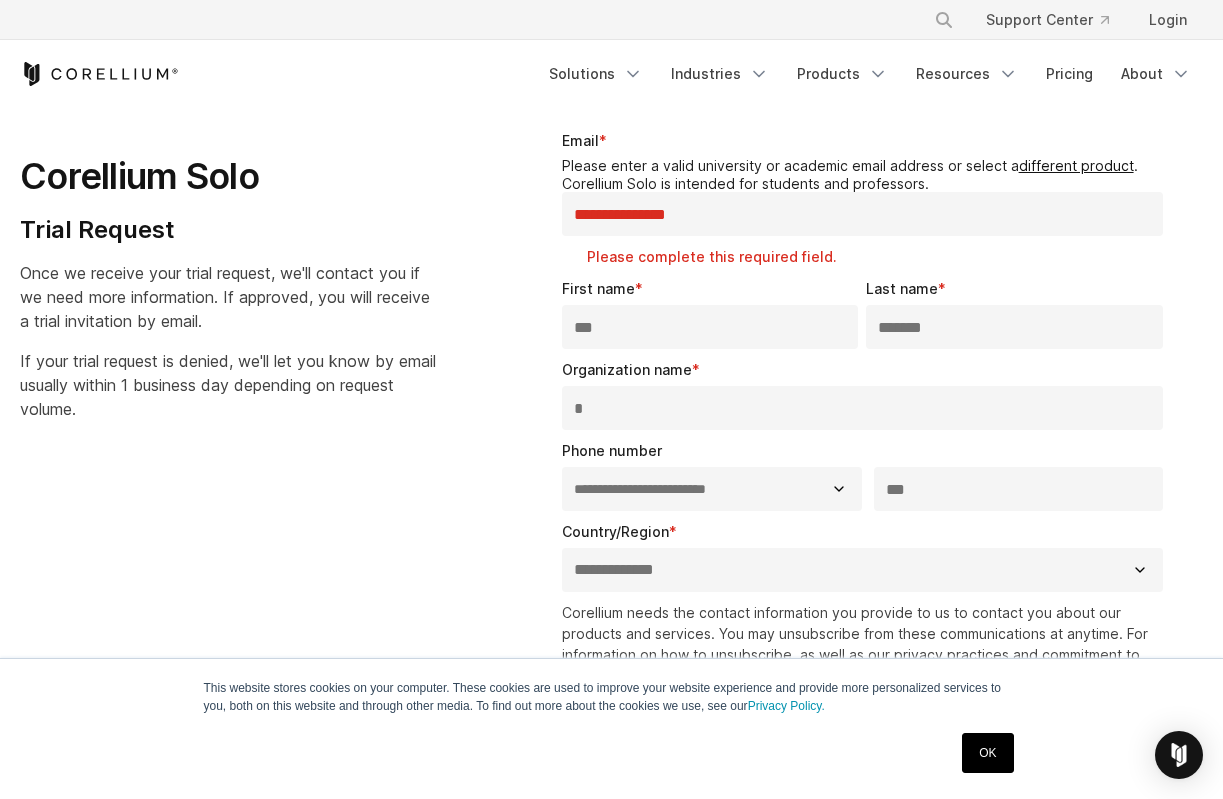 type 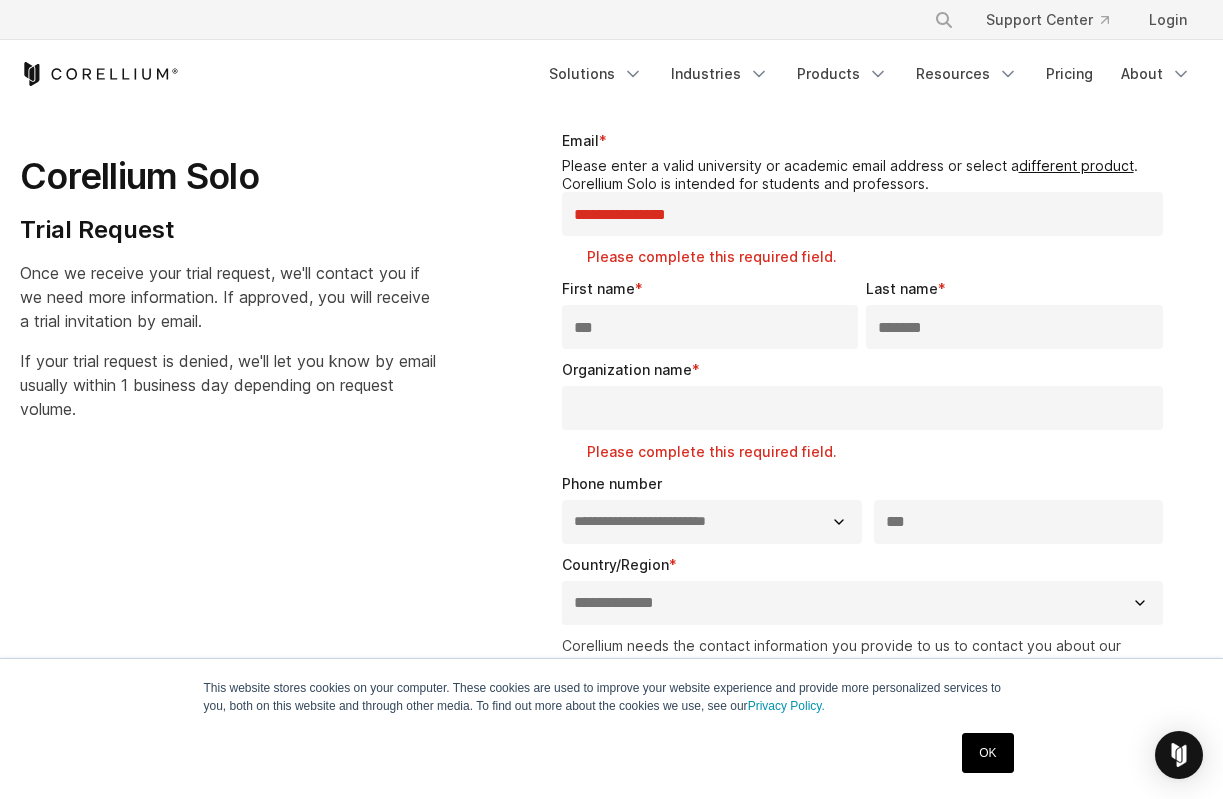 click on "**********" at bounding box center [862, 214] 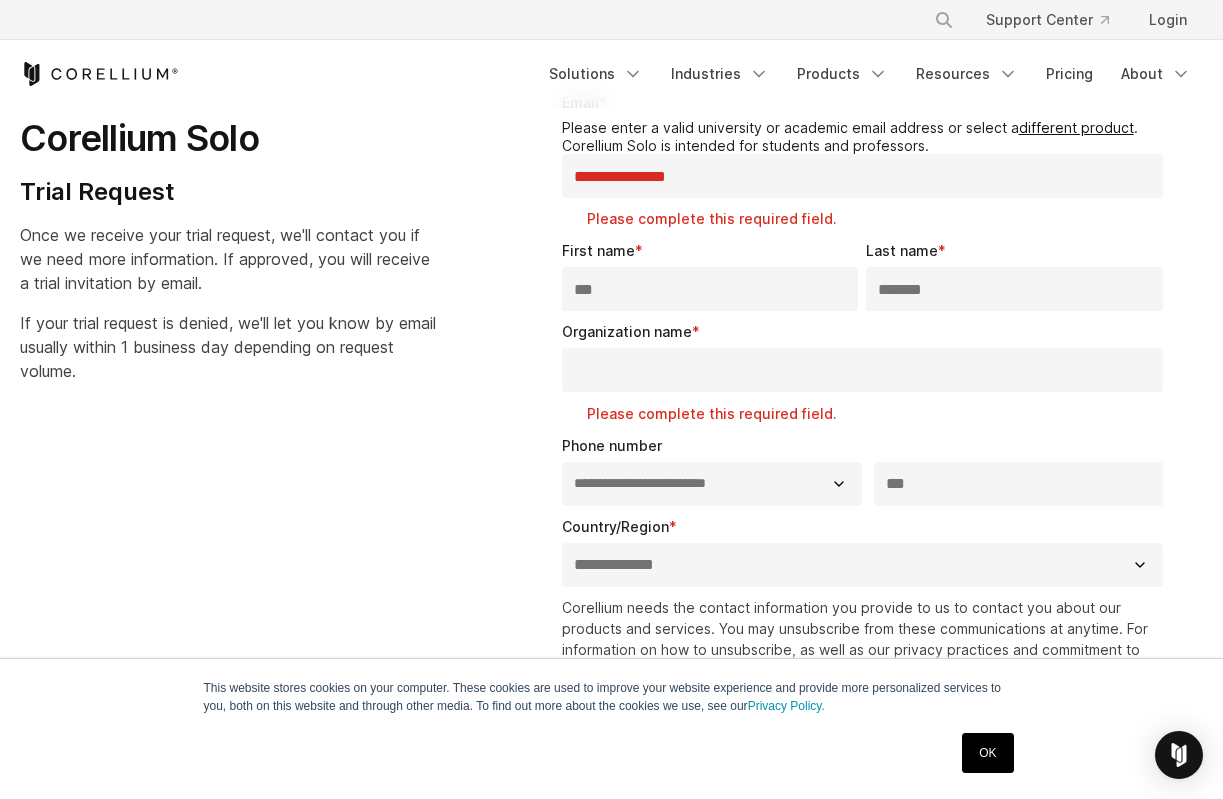 scroll, scrollTop: 98, scrollLeft: 0, axis: vertical 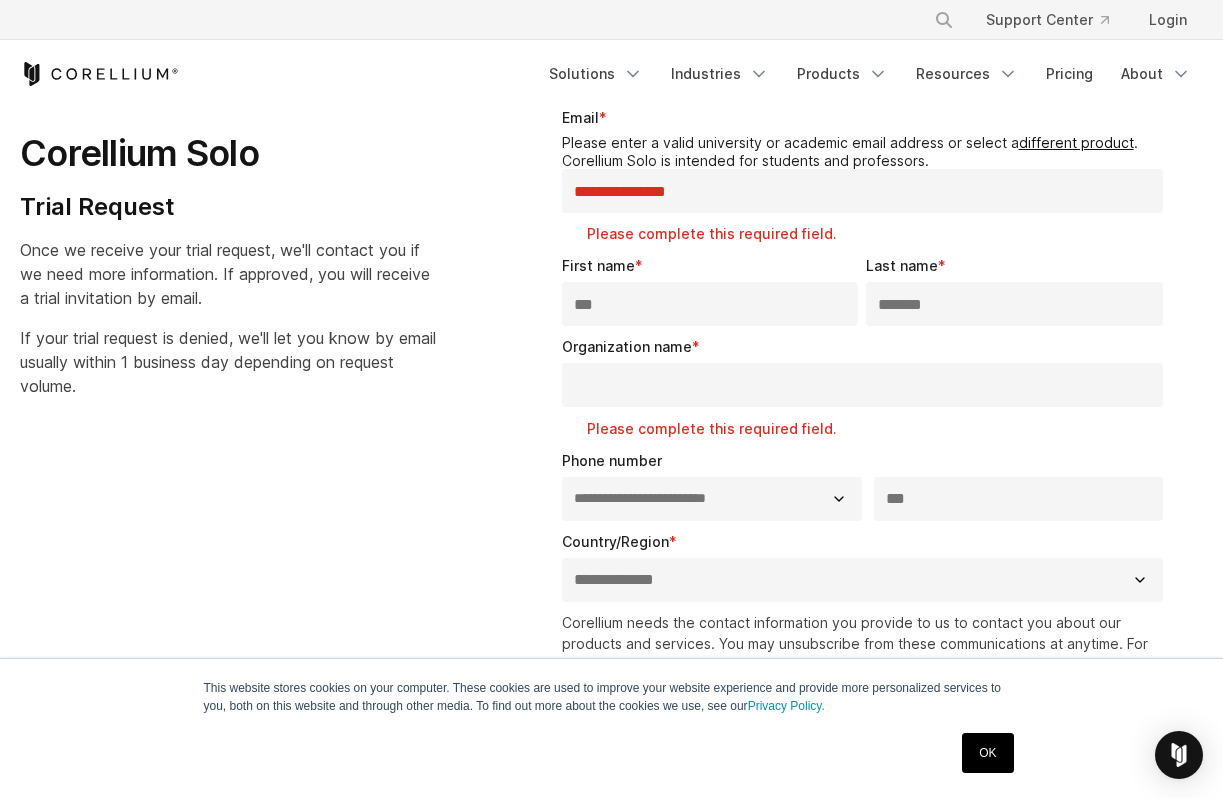 click on "**********" at bounding box center (862, 191) 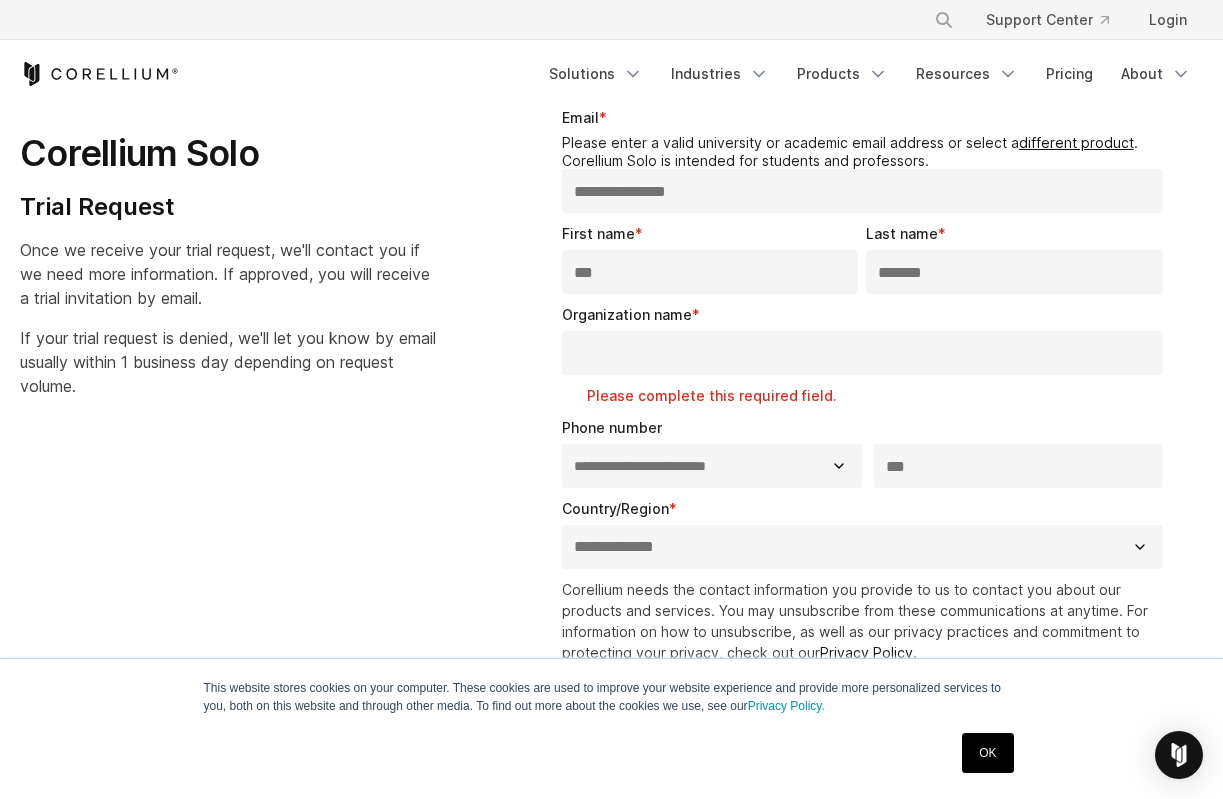 type on "**********" 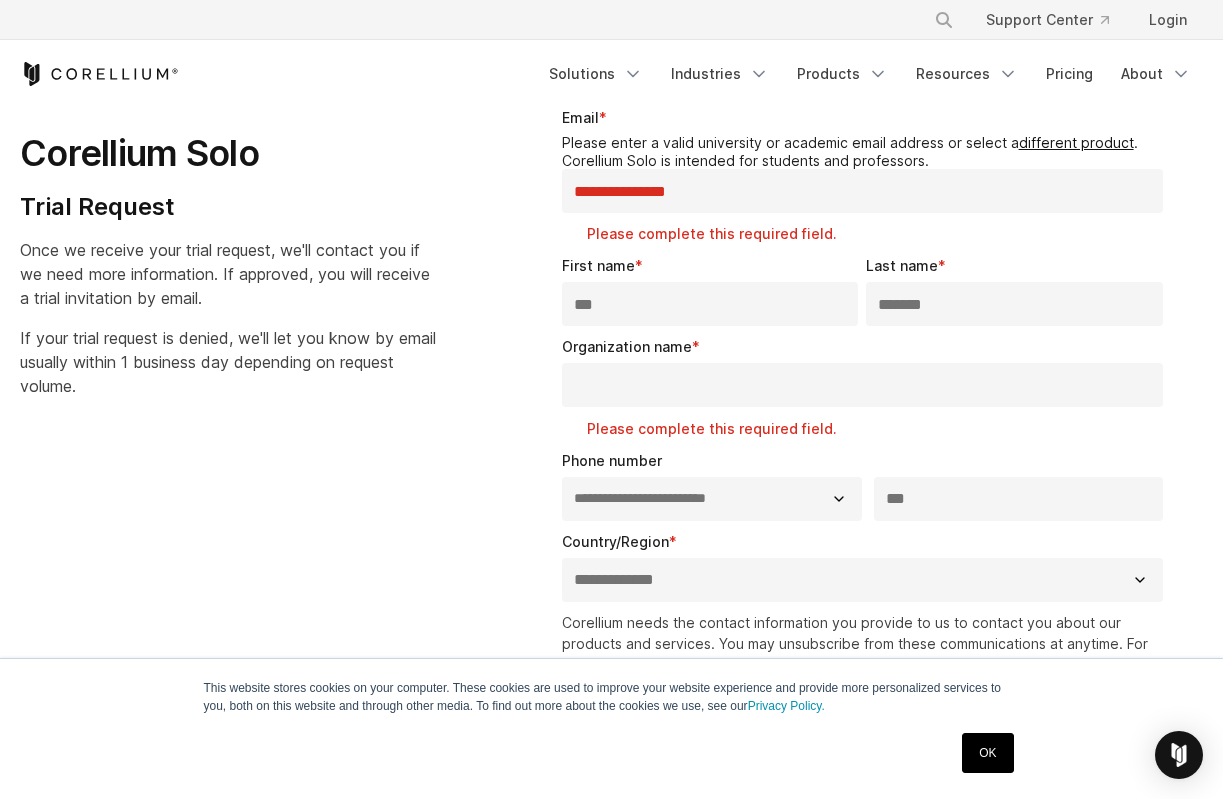 click on "Organization name *" at bounding box center (862, 385) 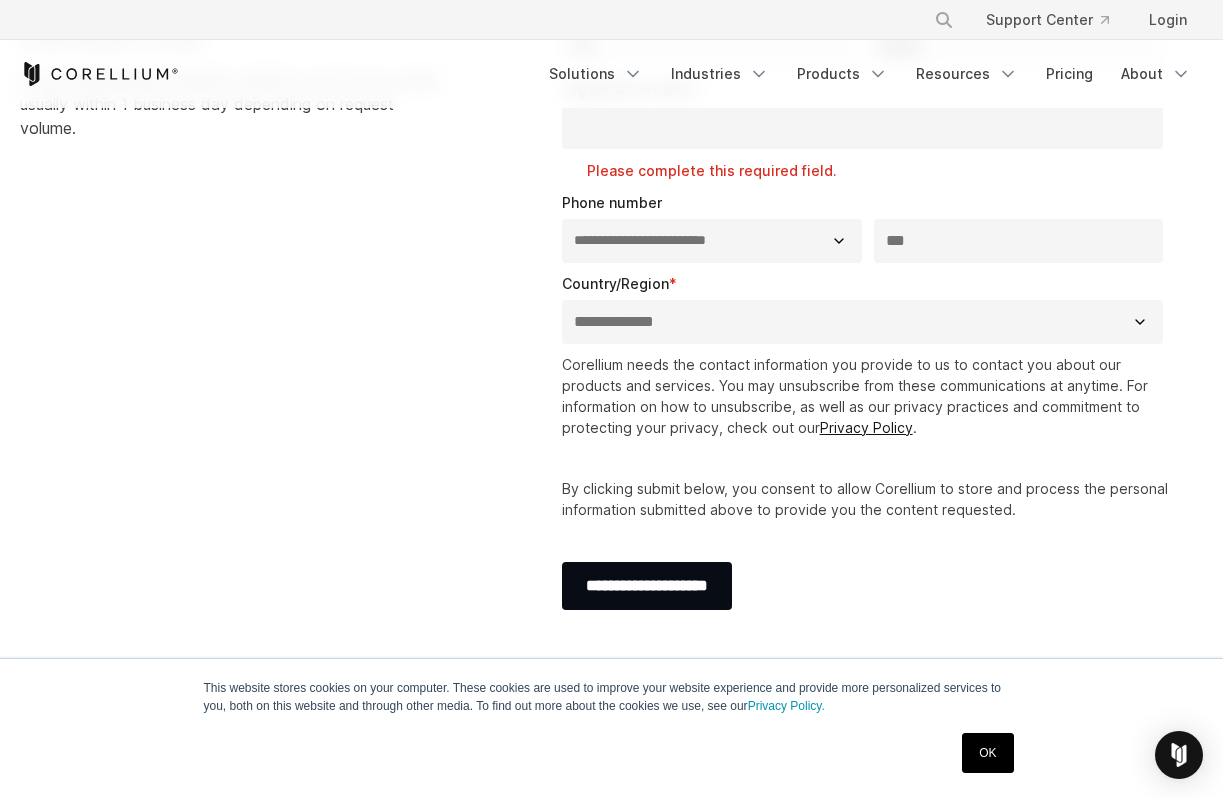 scroll, scrollTop: 356, scrollLeft: 0, axis: vertical 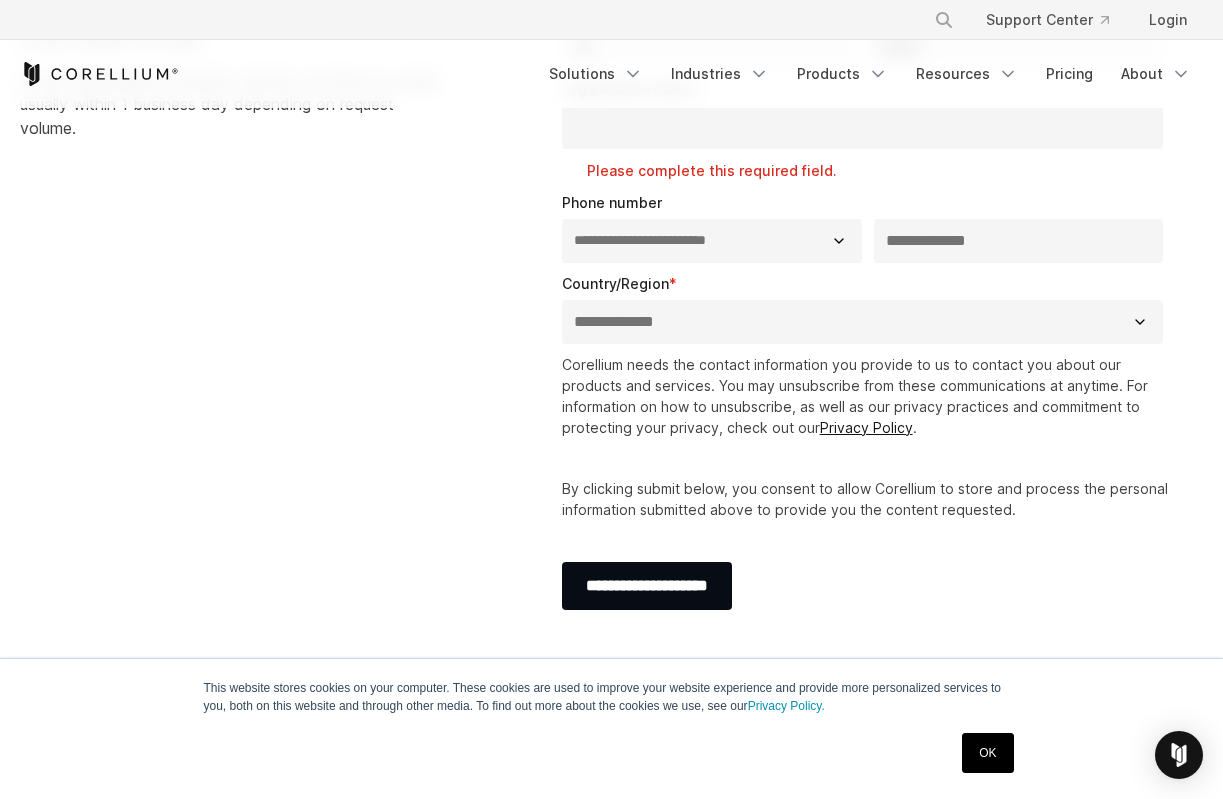 type on "**********" 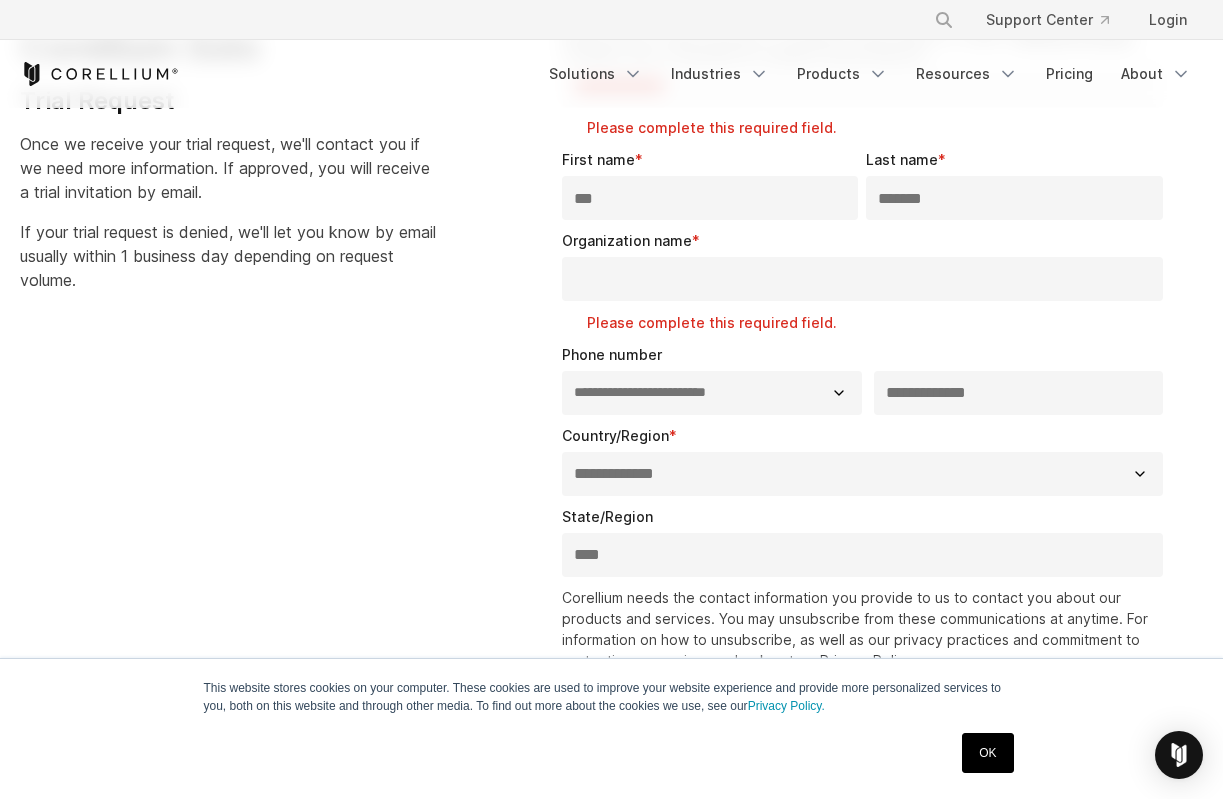 scroll, scrollTop: 188, scrollLeft: 0, axis: vertical 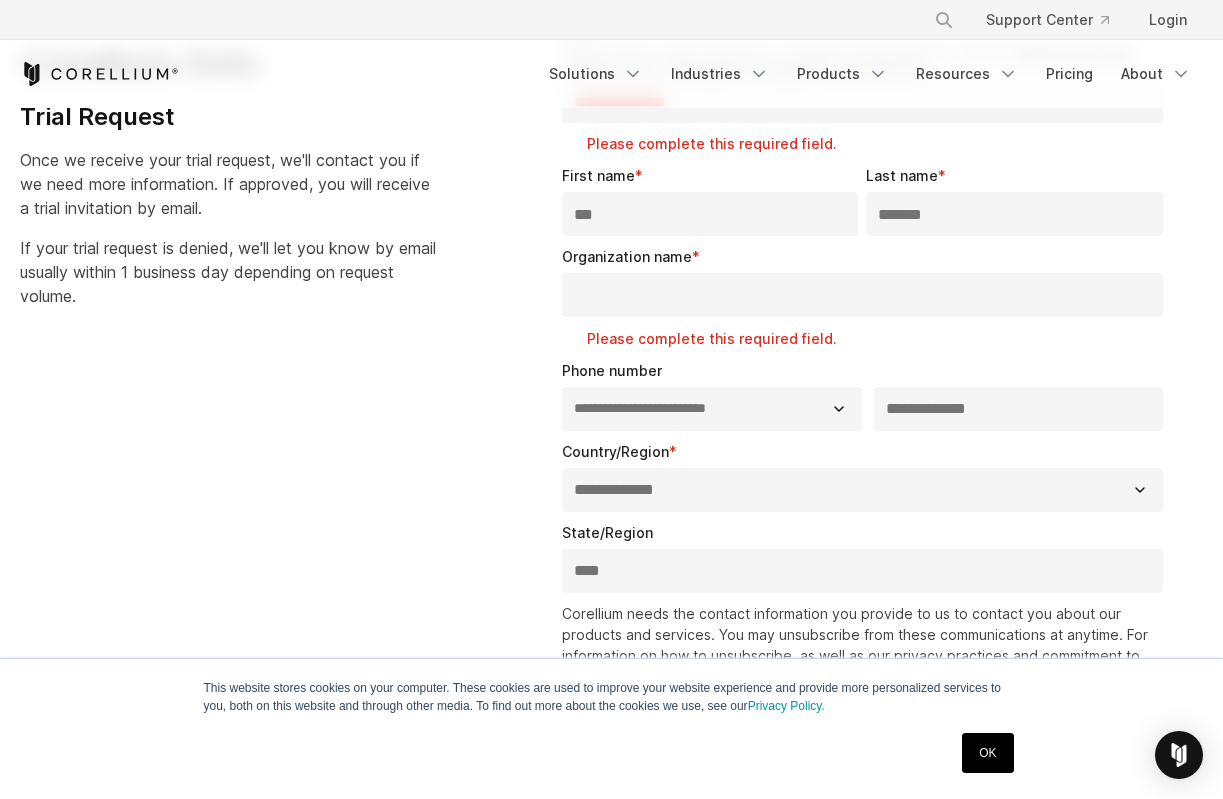 type on "****" 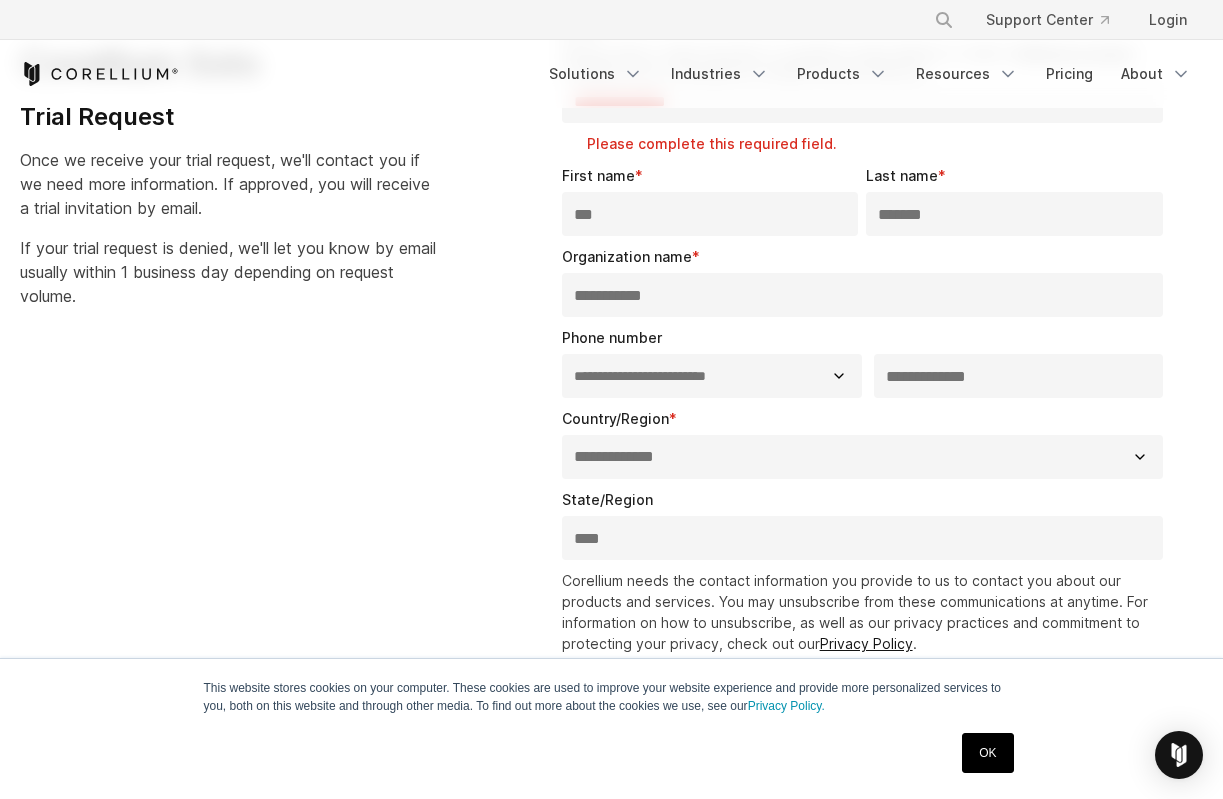 type on "**********" 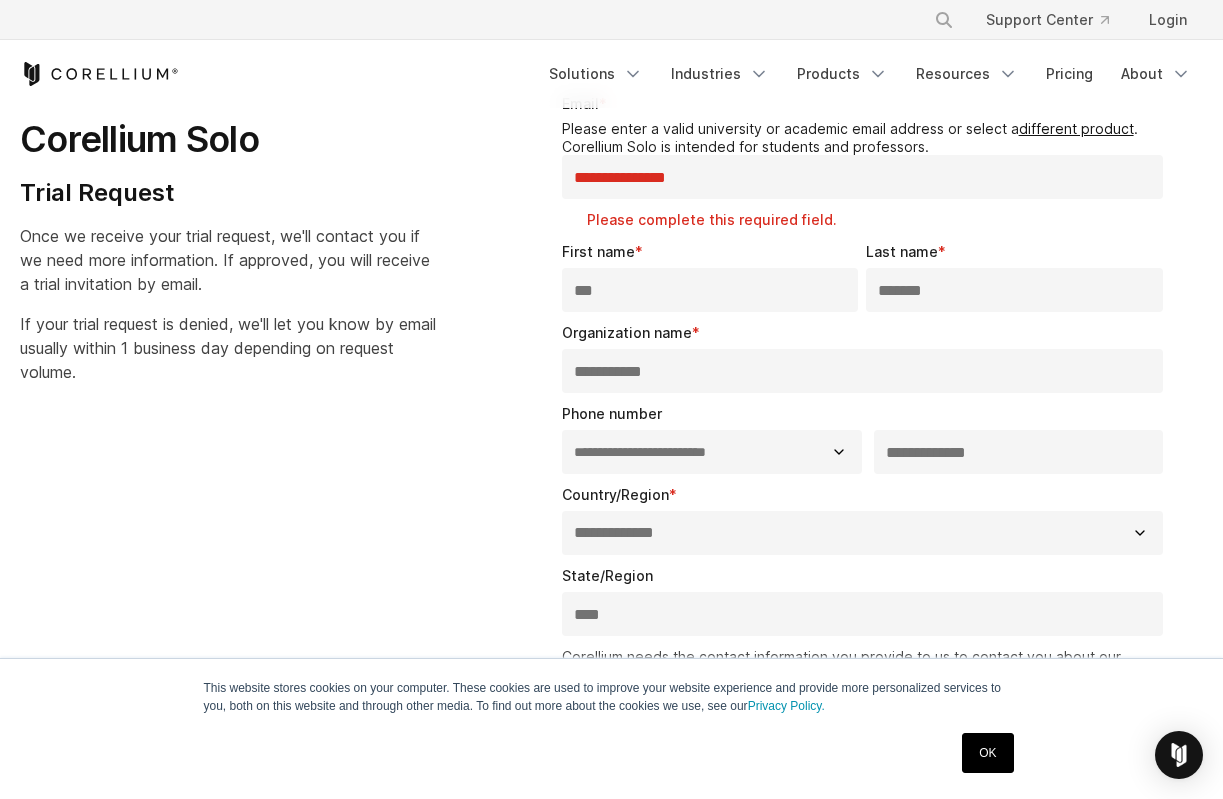 scroll, scrollTop: 69, scrollLeft: 0, axis: vertical 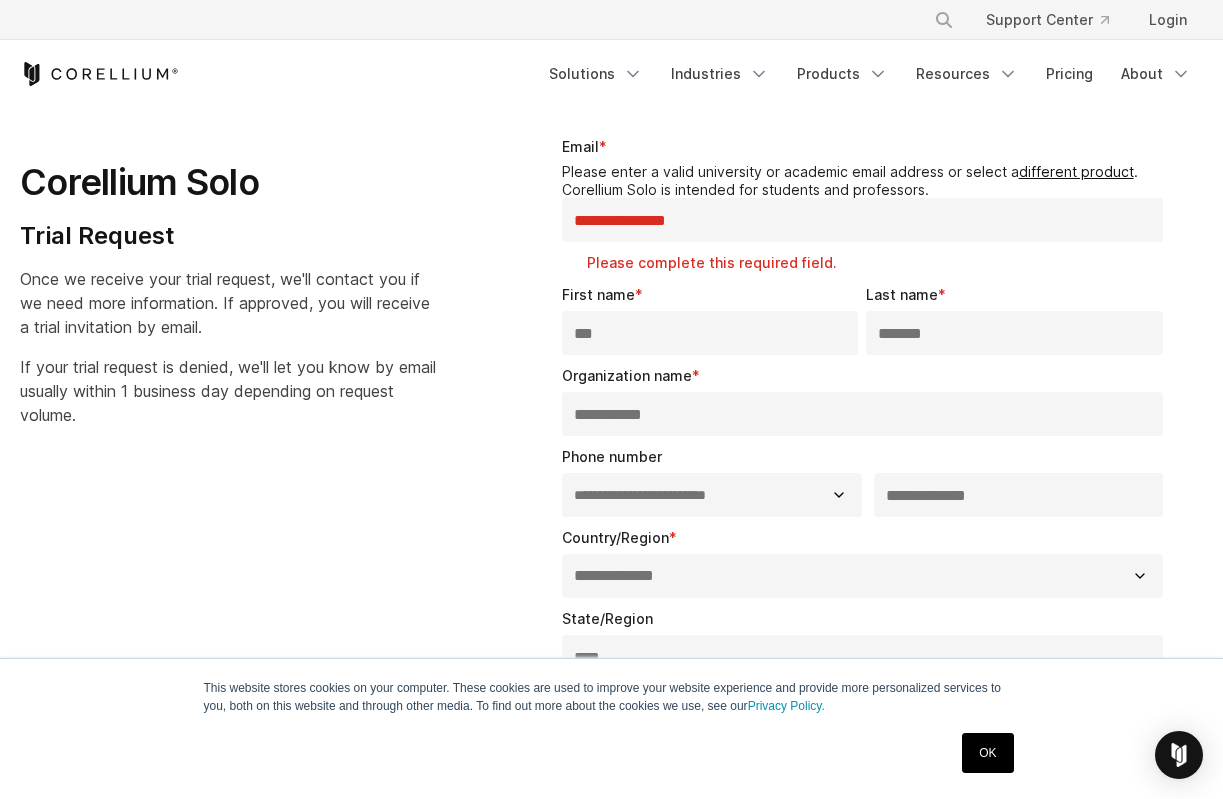 click on "Please enter a valid university or academic email address or select a different product . Corellium Solo is intended for students and professors." at bounding box center [866, 180] 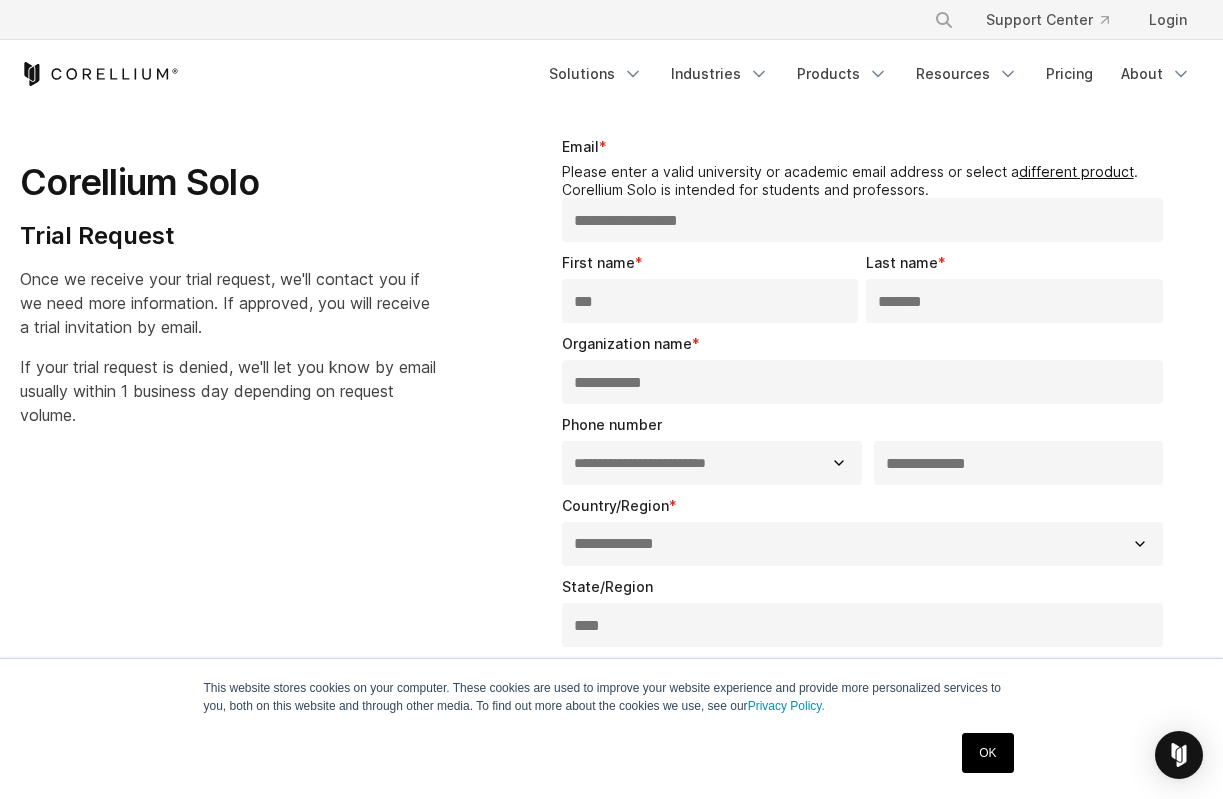 type on "**********" 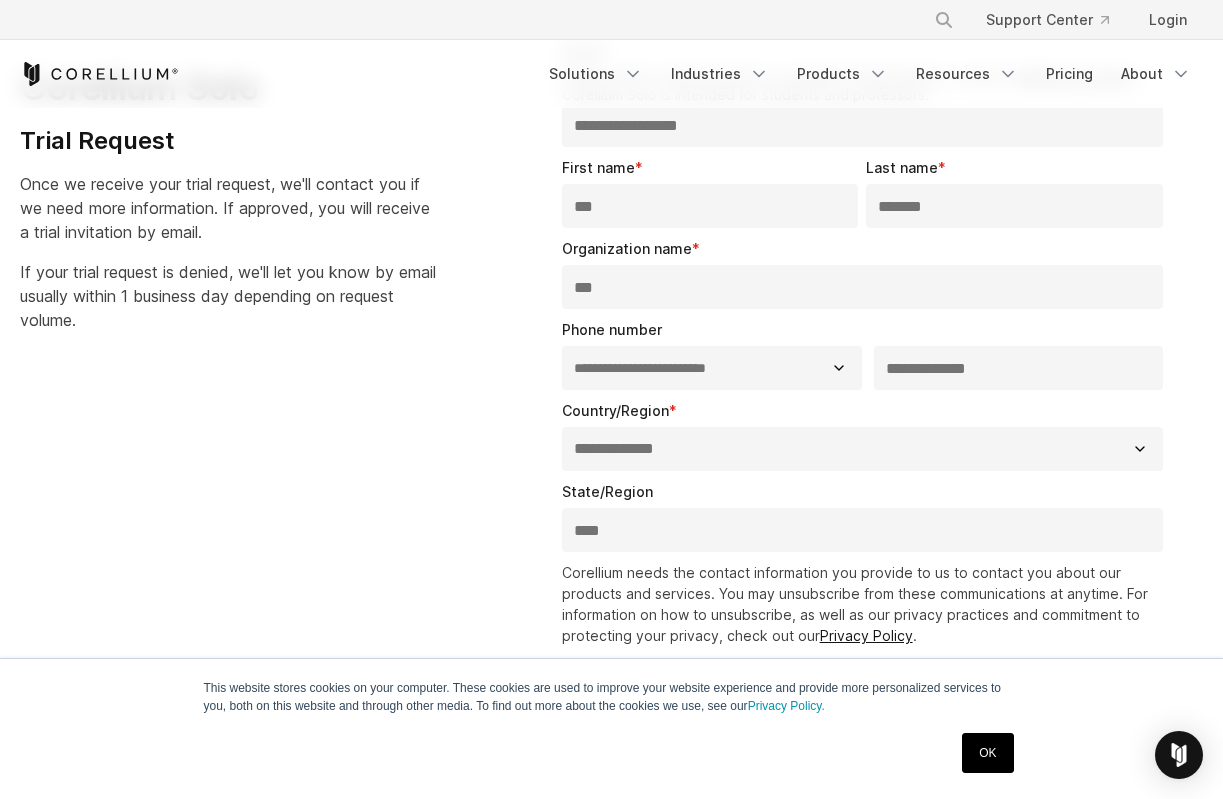 scroll, scrollTop: 166, scrollLeft: 0, axis: vertical 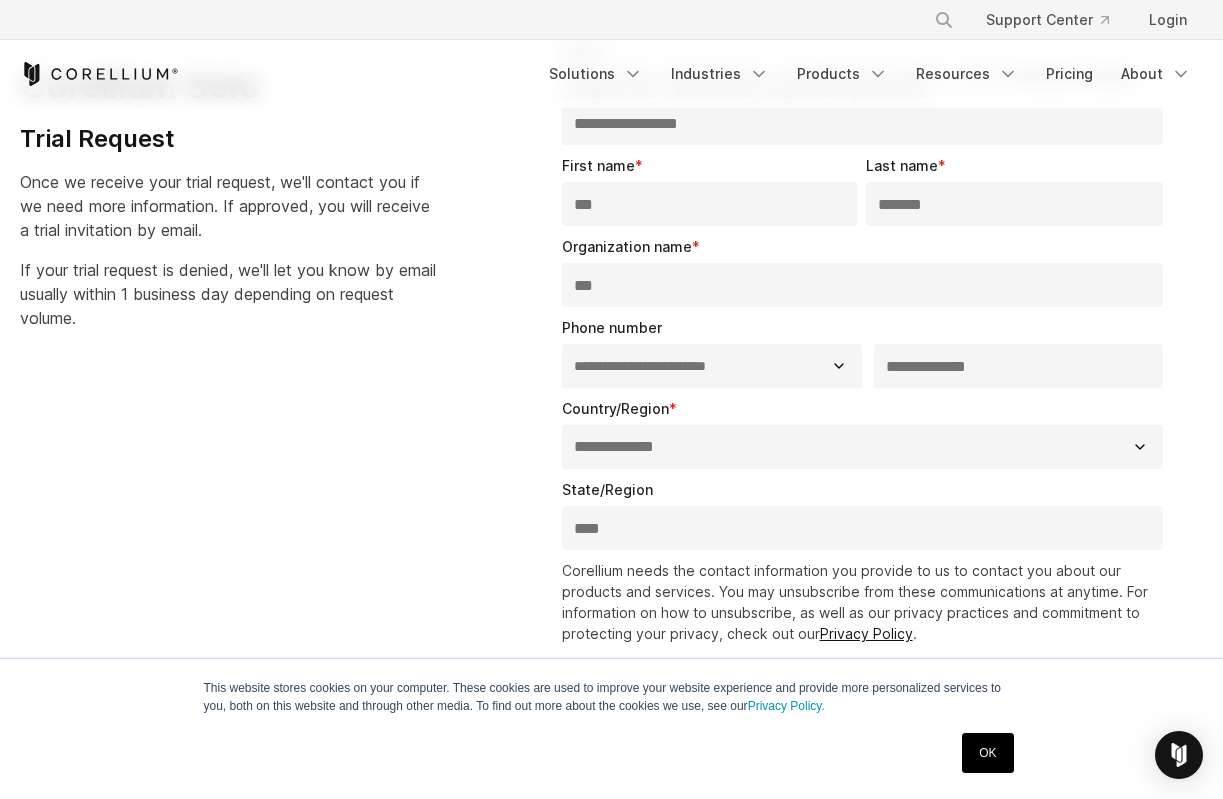 type on "***" 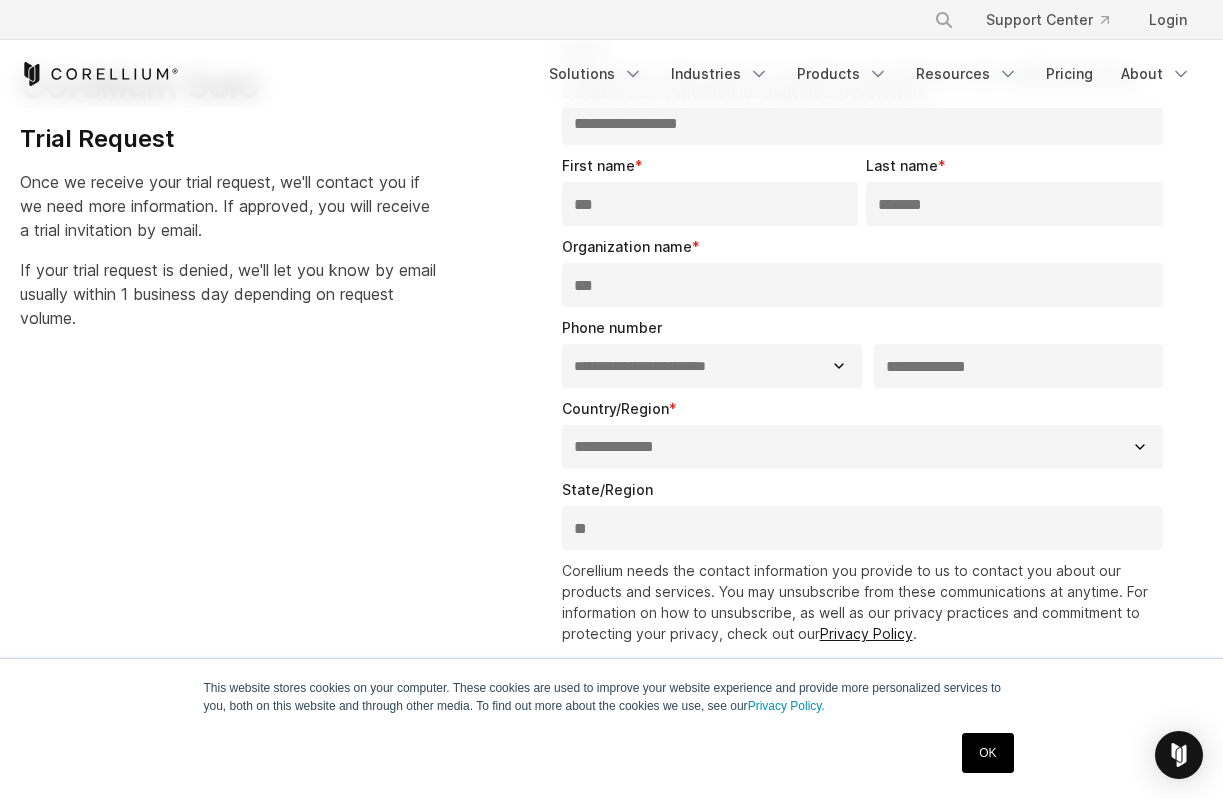 type on "*" 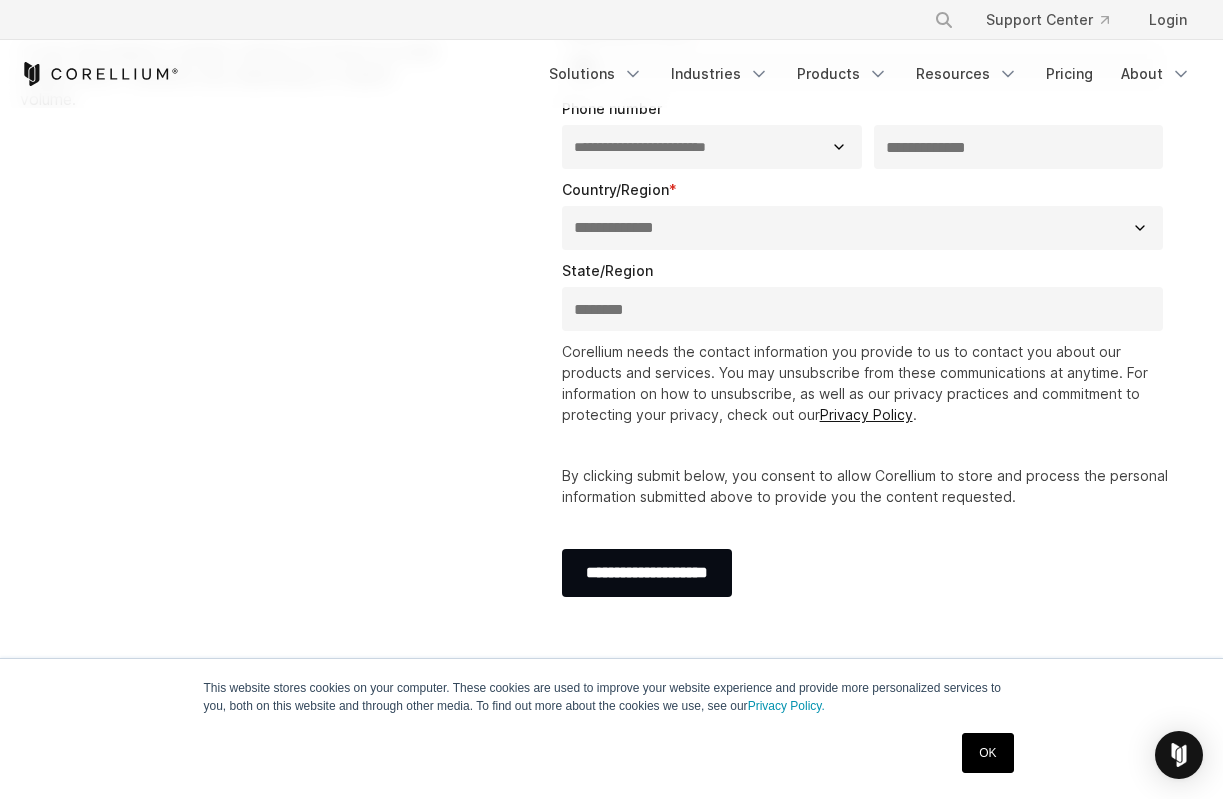 scroll, scrollTop: 433, scrollLeft: 0, axis: vertical 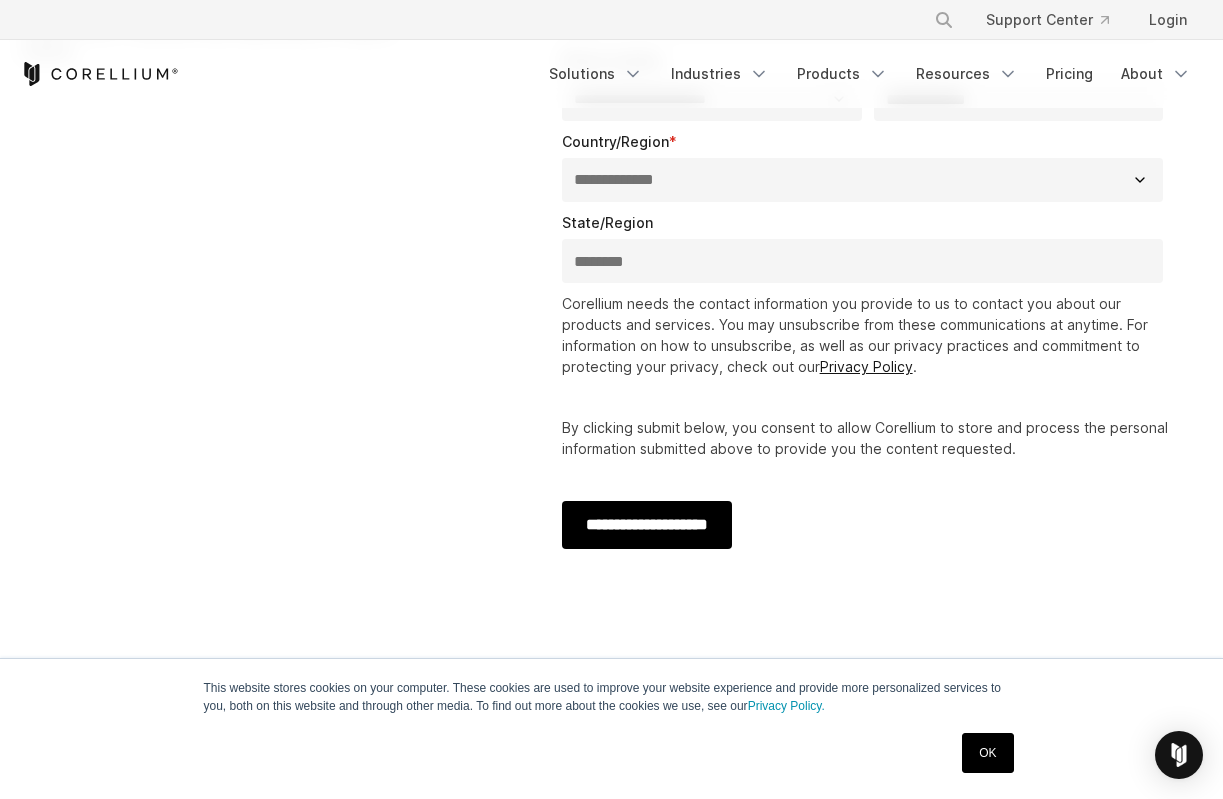 type on "********" 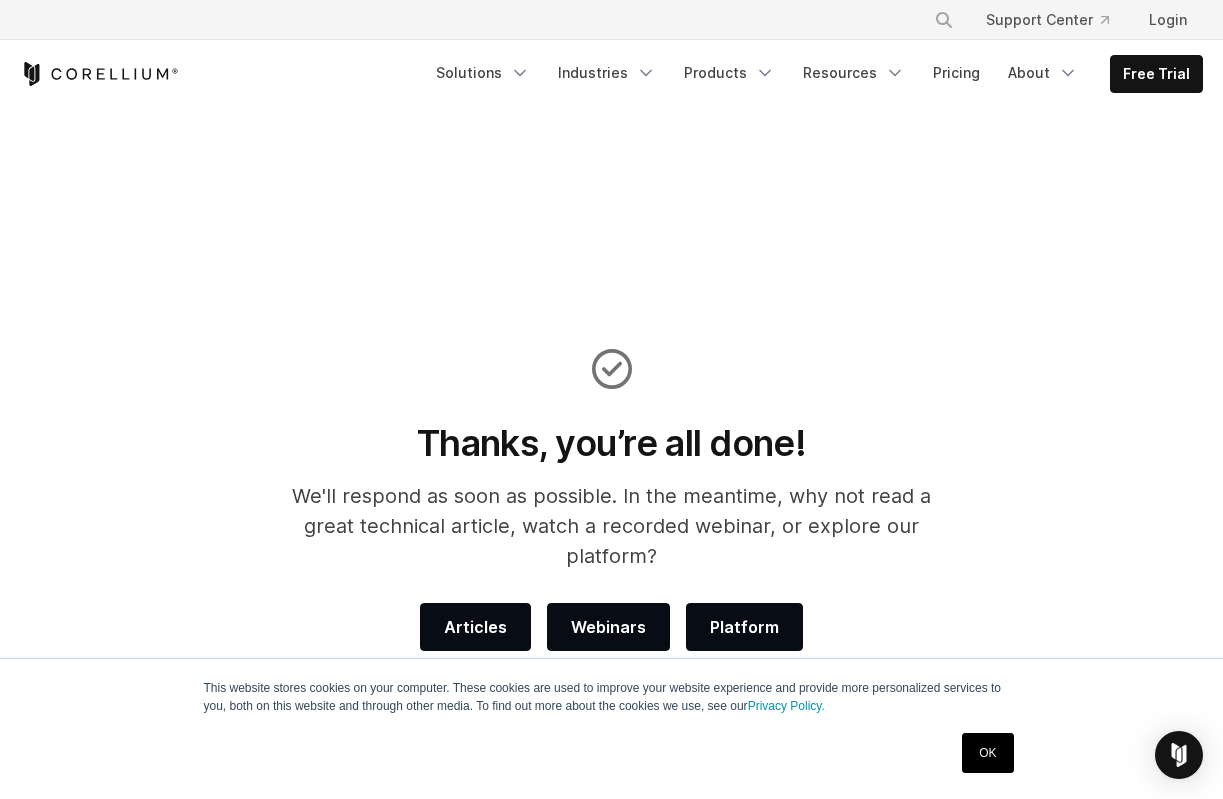 scroll, scrollTop: 0, scrollLeft: 0, axis: both 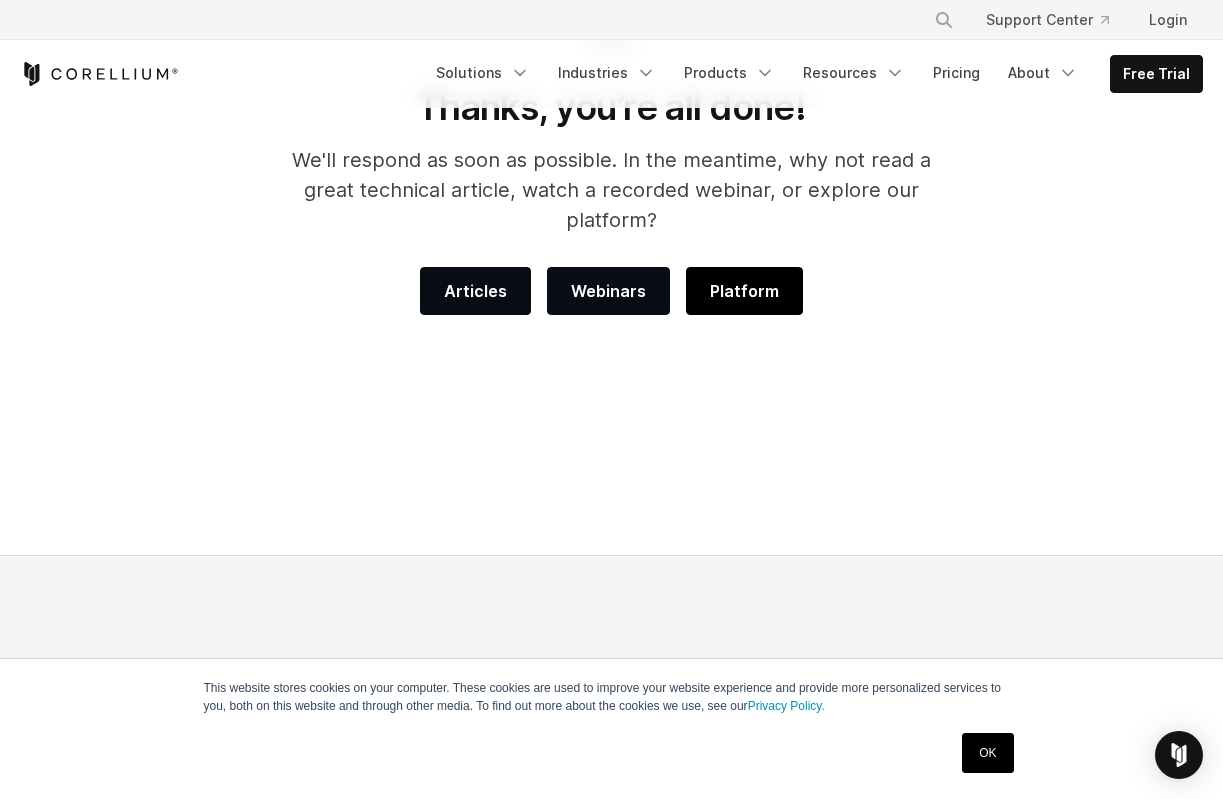 click on "Platform" at bounding box center (744, 291) 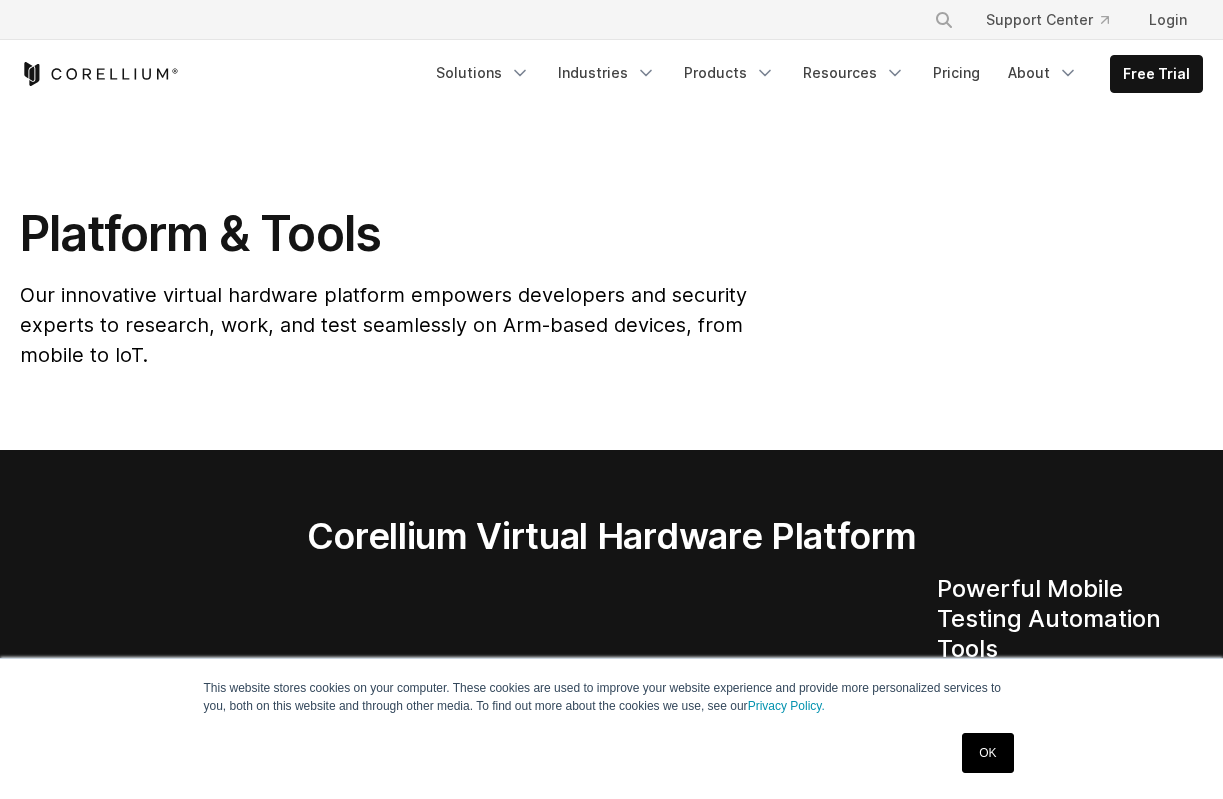 scroll, scrollTop: 0, scrollLeft: 0, axis: both 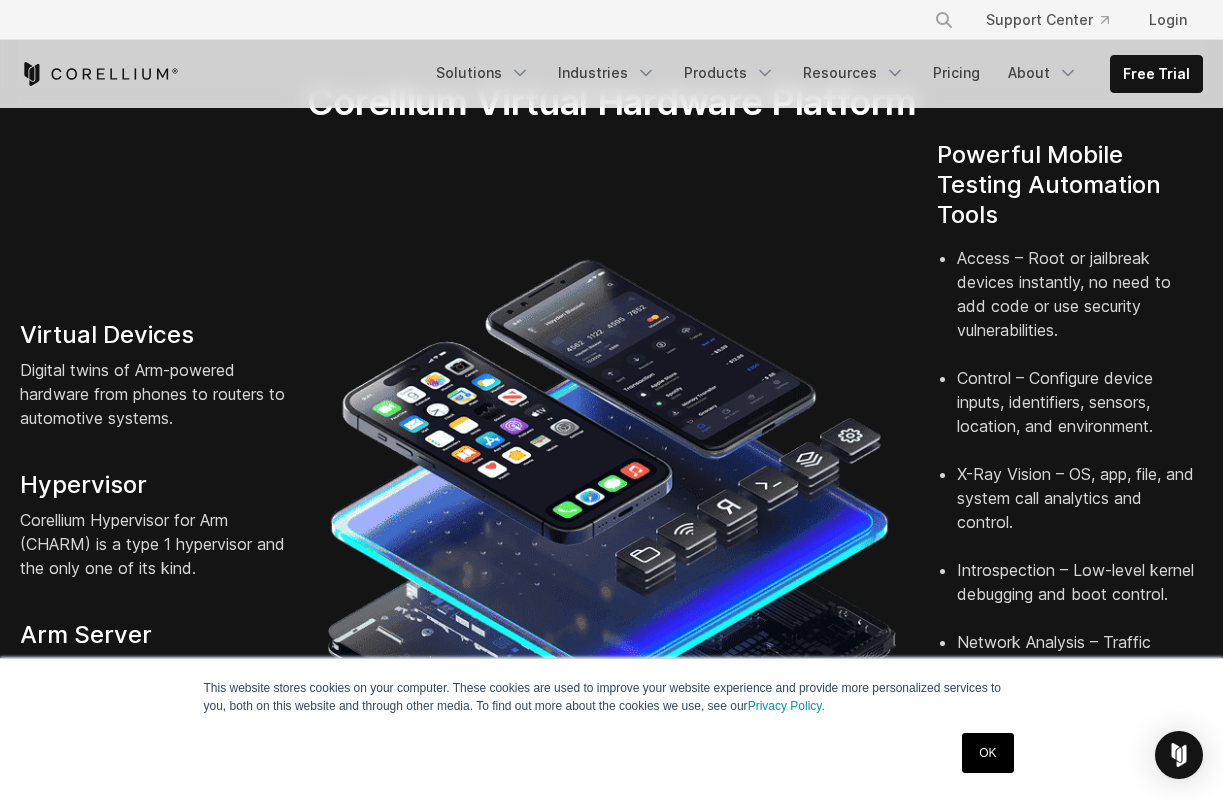 click on "OK" at bounding box center [987, 753] 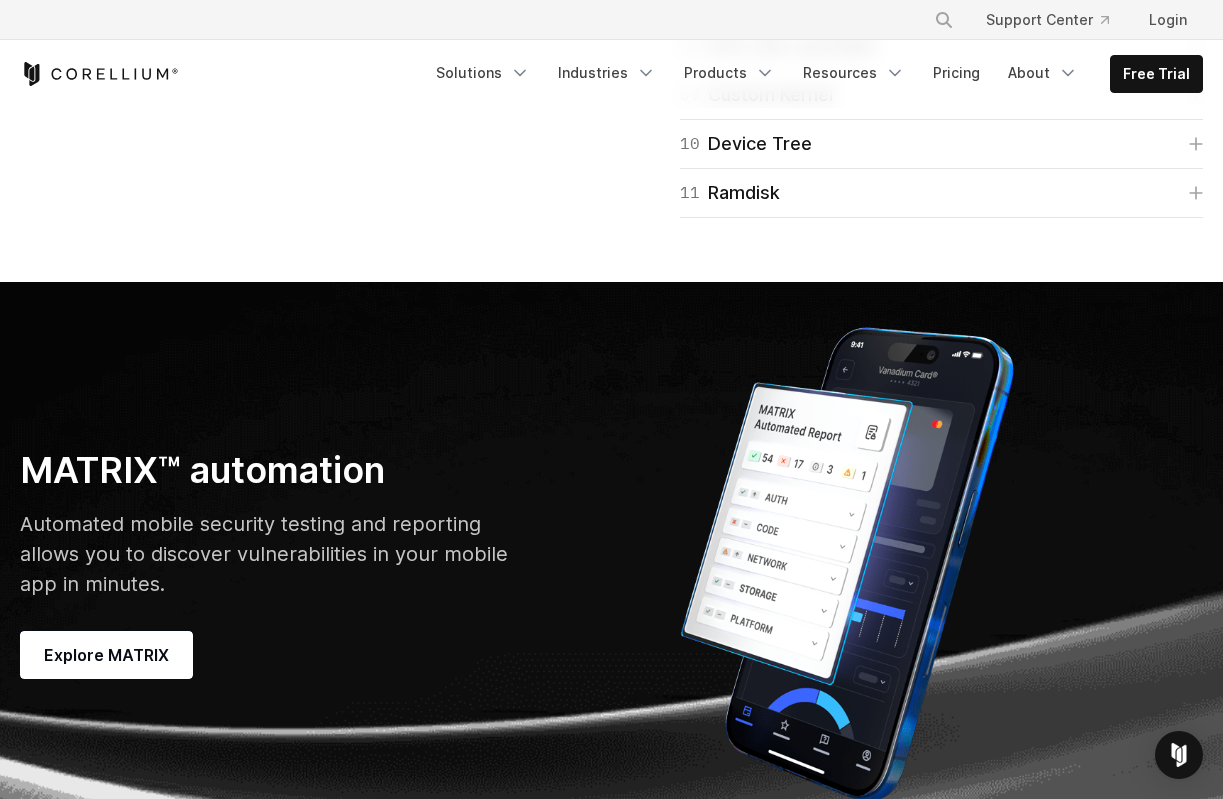 scroll, scrollTop: 5267, scrollLeft: 0, axis: vertical 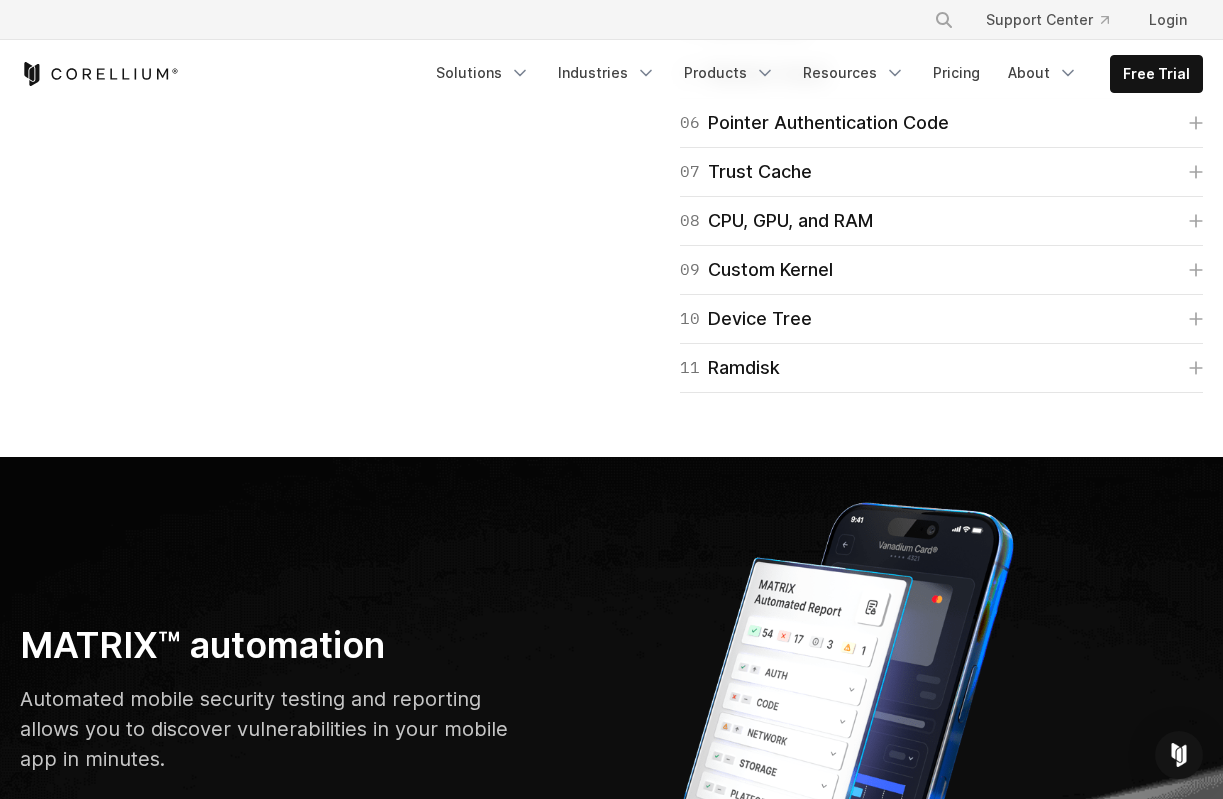 click on "01
Device IDs
Devices, like iPhones and Androids, have various identifiers unique to that particular device. By default, we randomize these IDs when provisioning a new device. However, you can optionally specify your own.
Learn more" at bounding box center [942, -122] 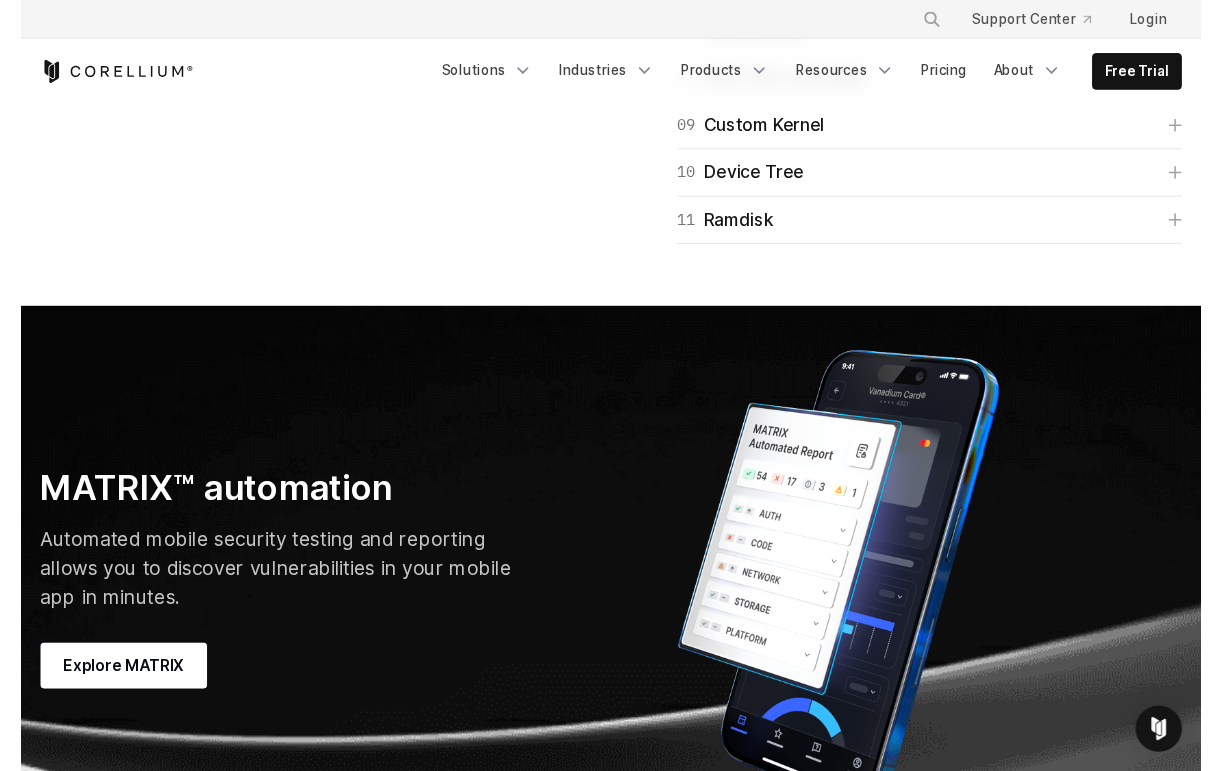 scroll, scrollTop: 5538, scrollLeft: 0, axis: vertical 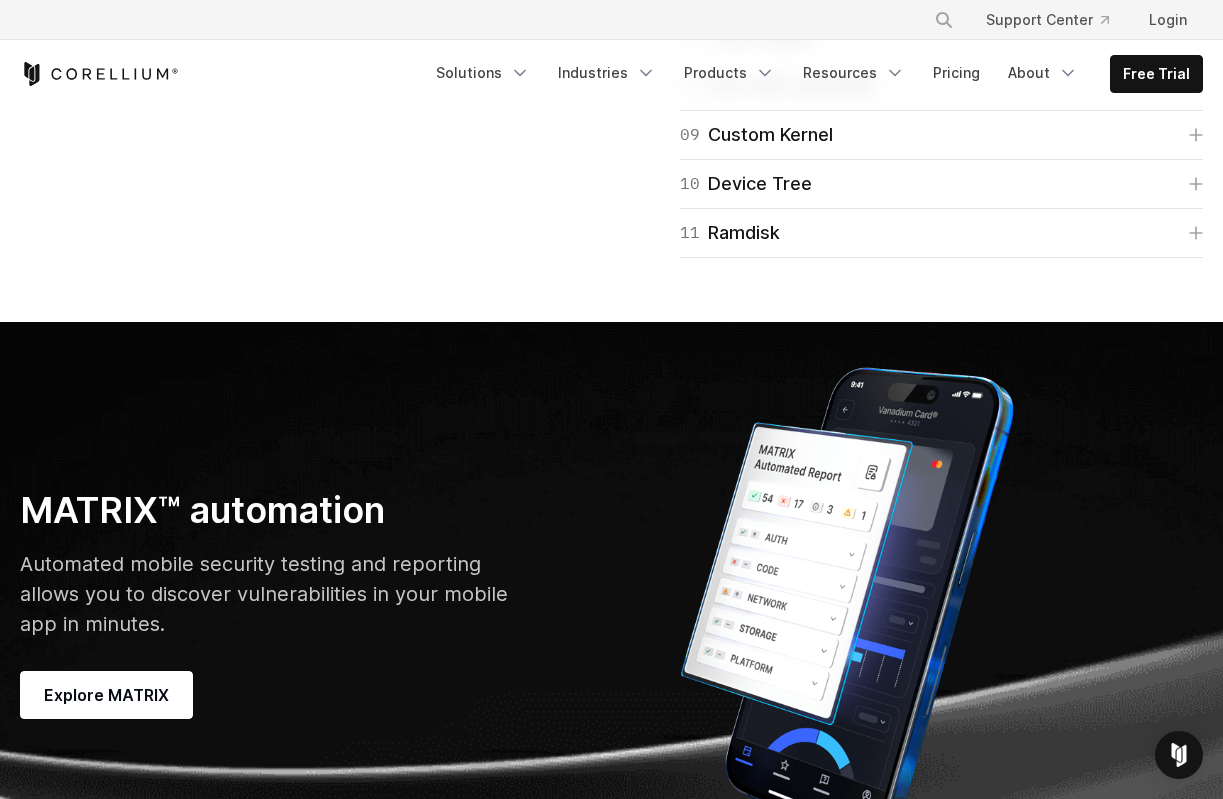 click on "Learn more" at bounding box center [757, -251] 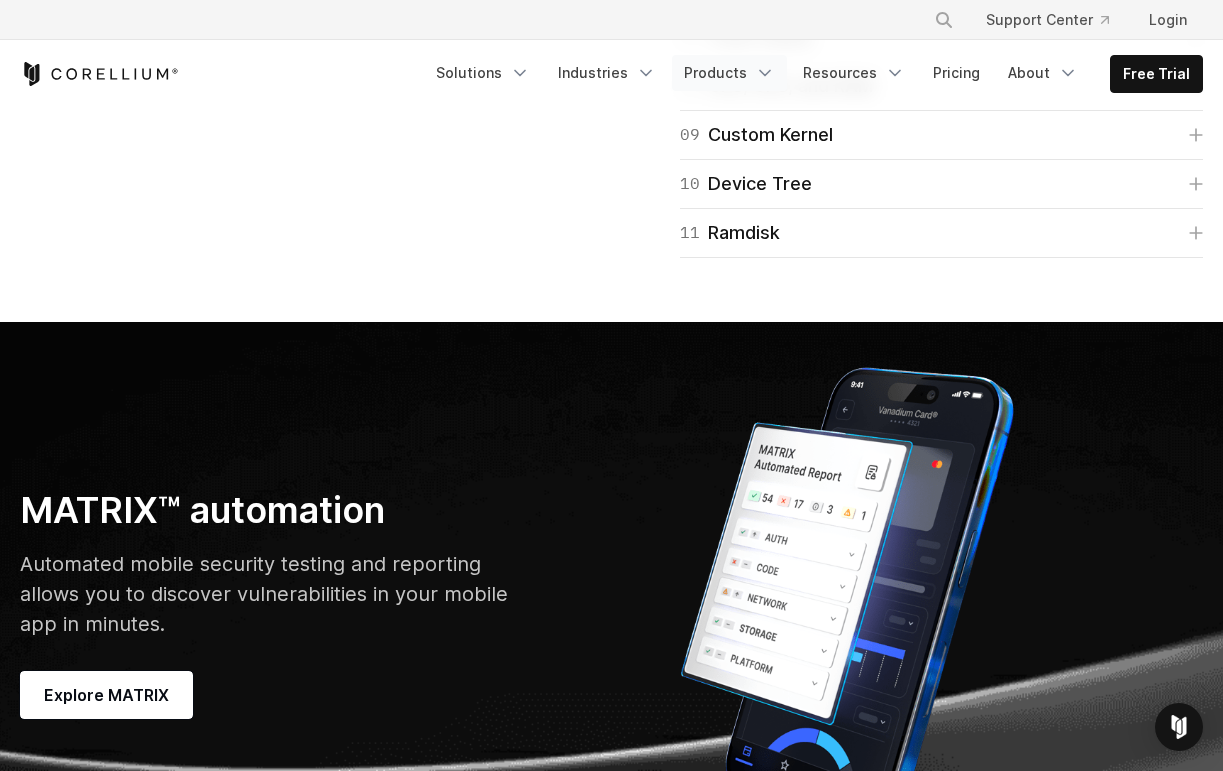 click on "Products" at bounding box center (729, 73) 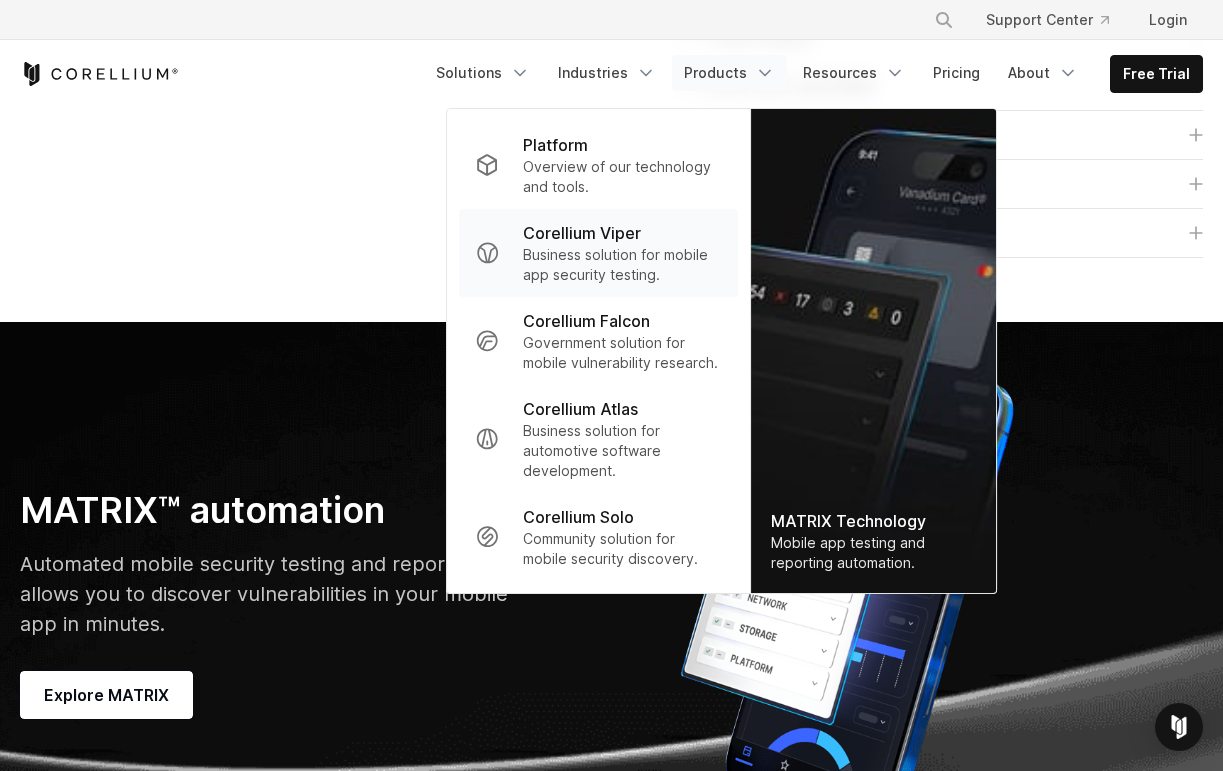 click on "Business solution for mobile app security testing." at bounding box center [622, 265] 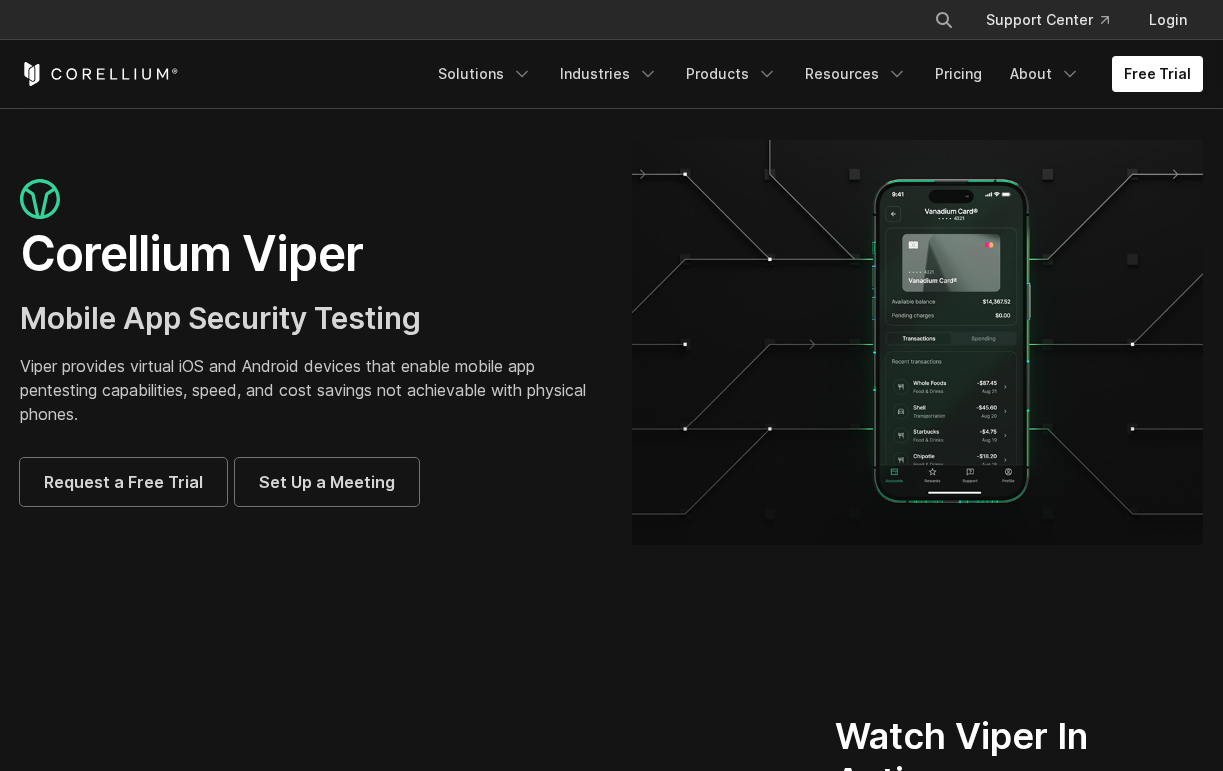 scroll, scrollTop: 83, scrollLeft: 0, axis: vertical 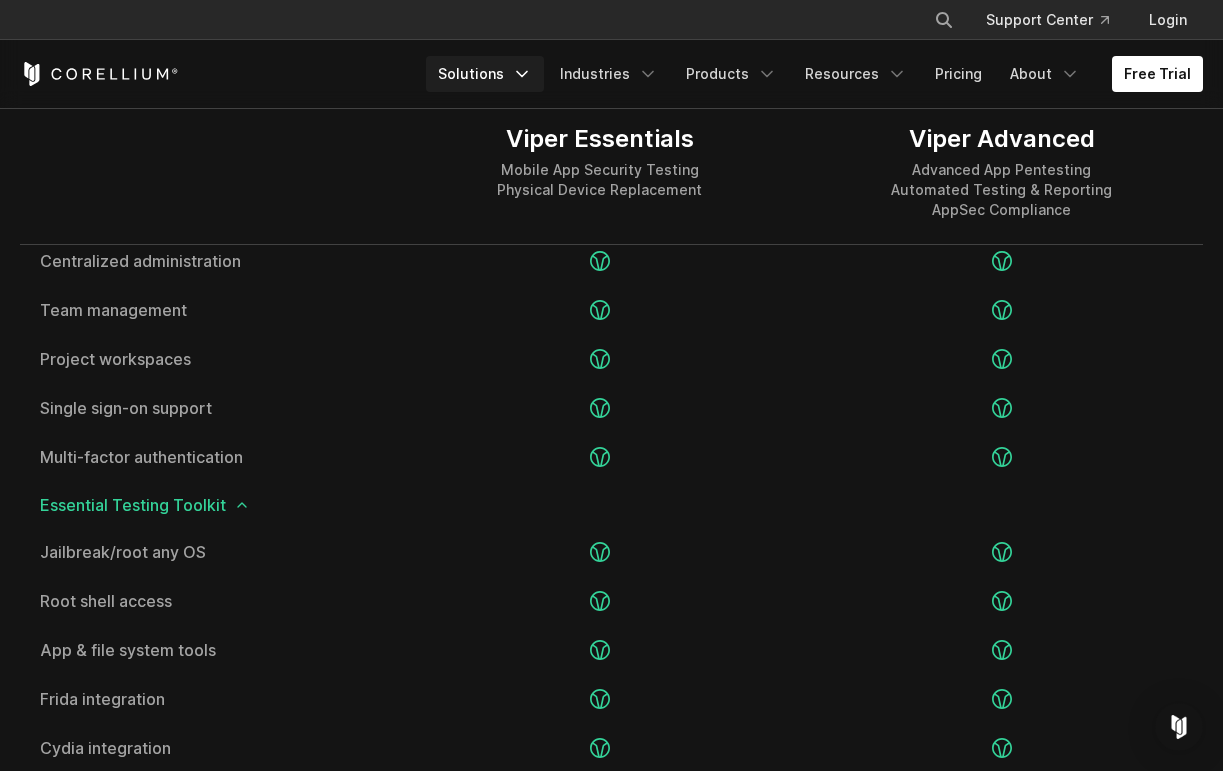 click on "Solutions" at bounding box center [485, 74] 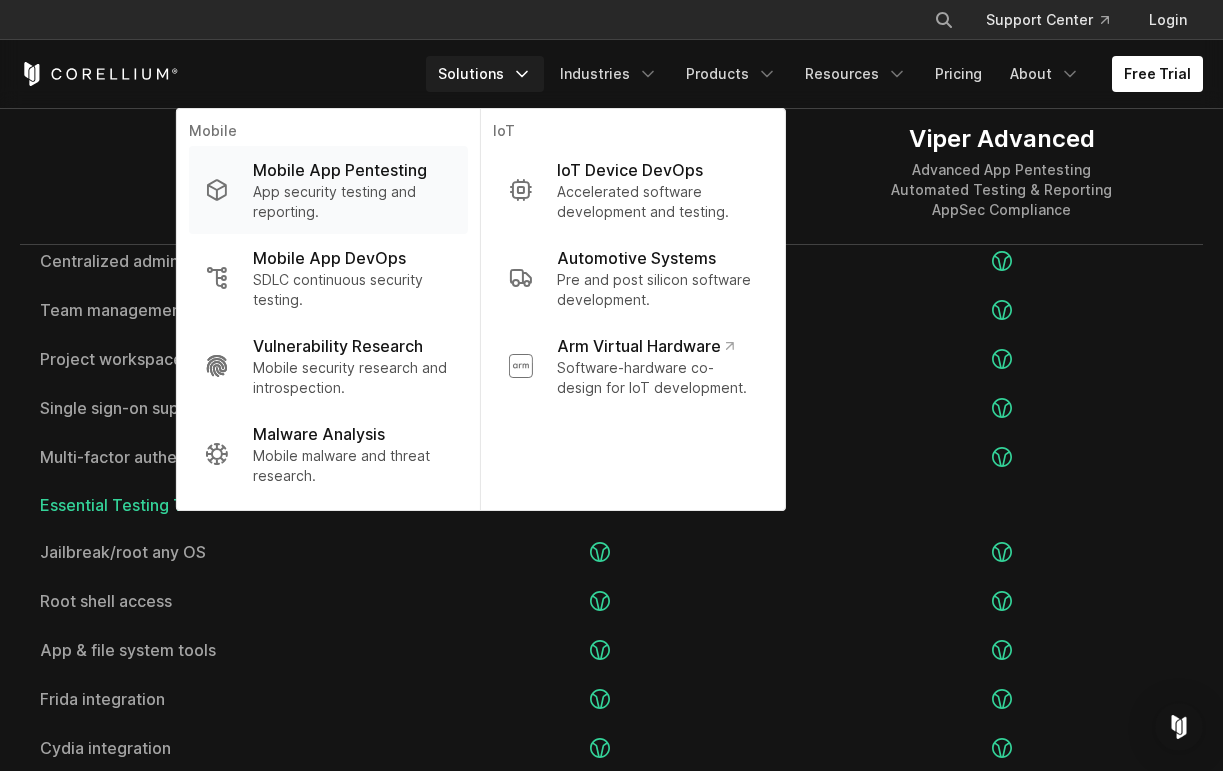click on "App security testing and reporting." at bounding box center [352, 202] 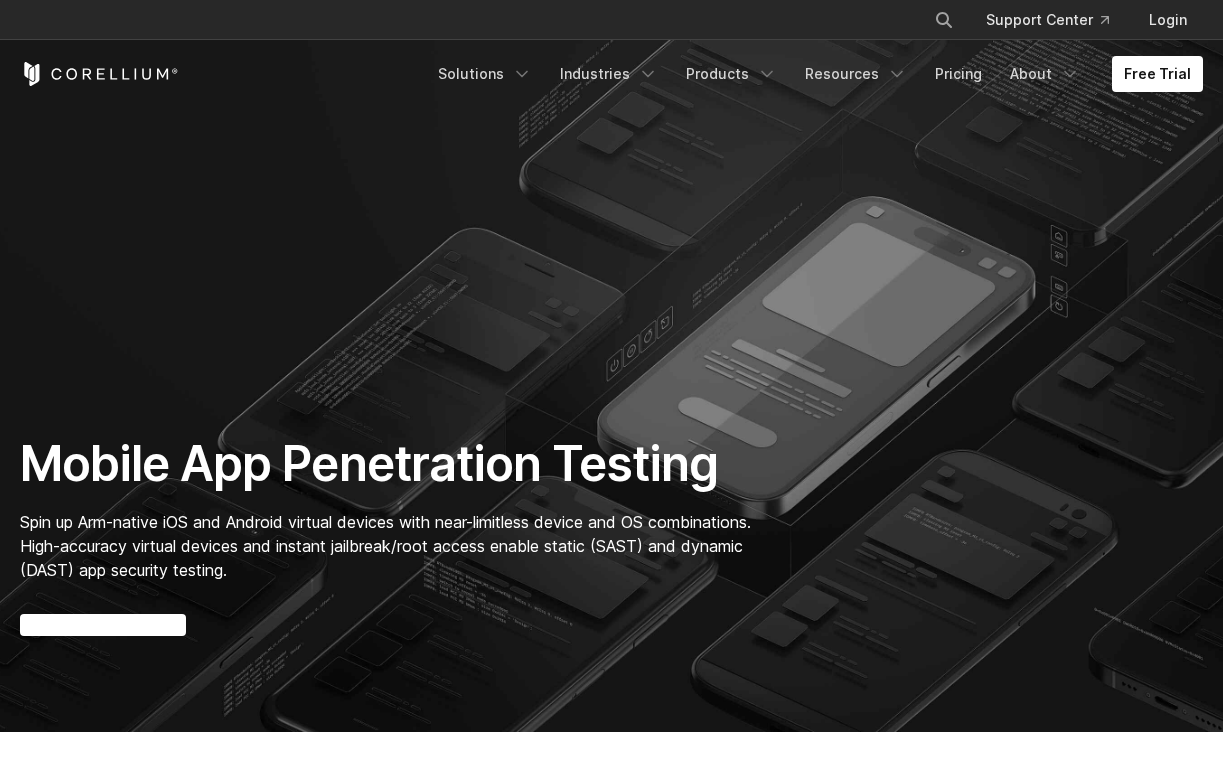scroll, scrollTop: 0, scrollLeft: 0, axis: both 